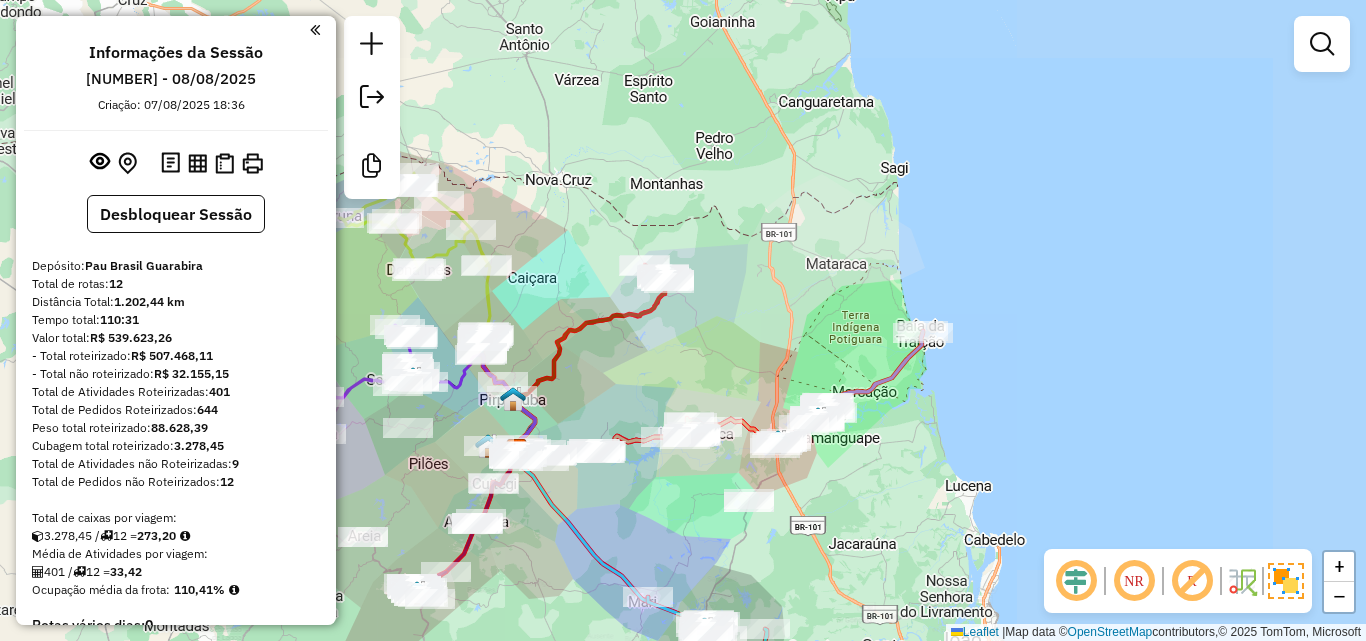scroll, scrollTop: 0, scrollLeft: 0, axis: both 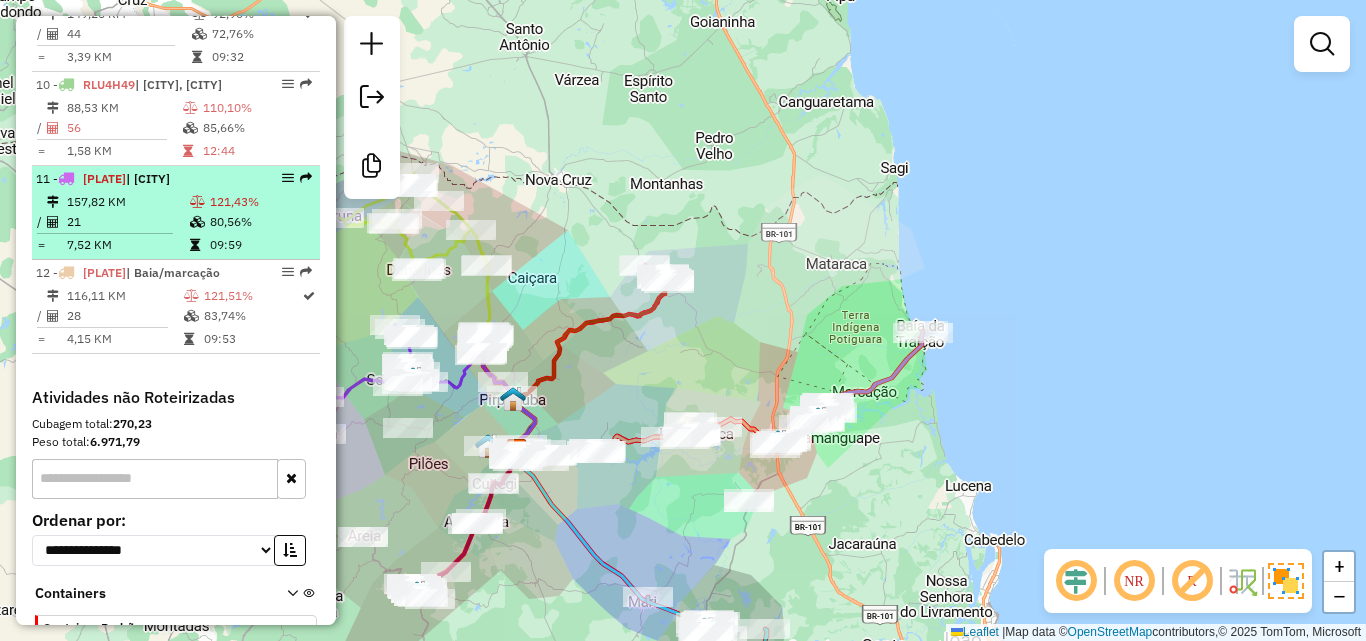 click at bounding box center (197, 222) 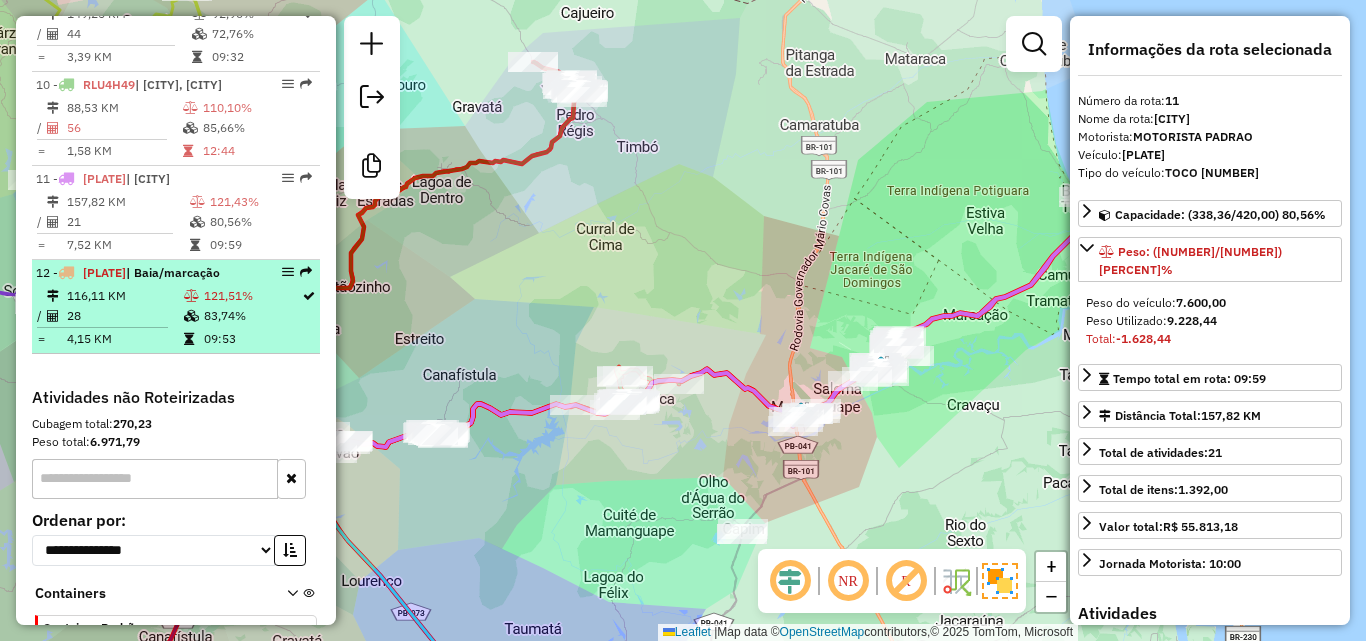drag, startPoint x: 192, startPoint y: 295, endPoint x: 196, endPoint y: 327, distance: 32.24903 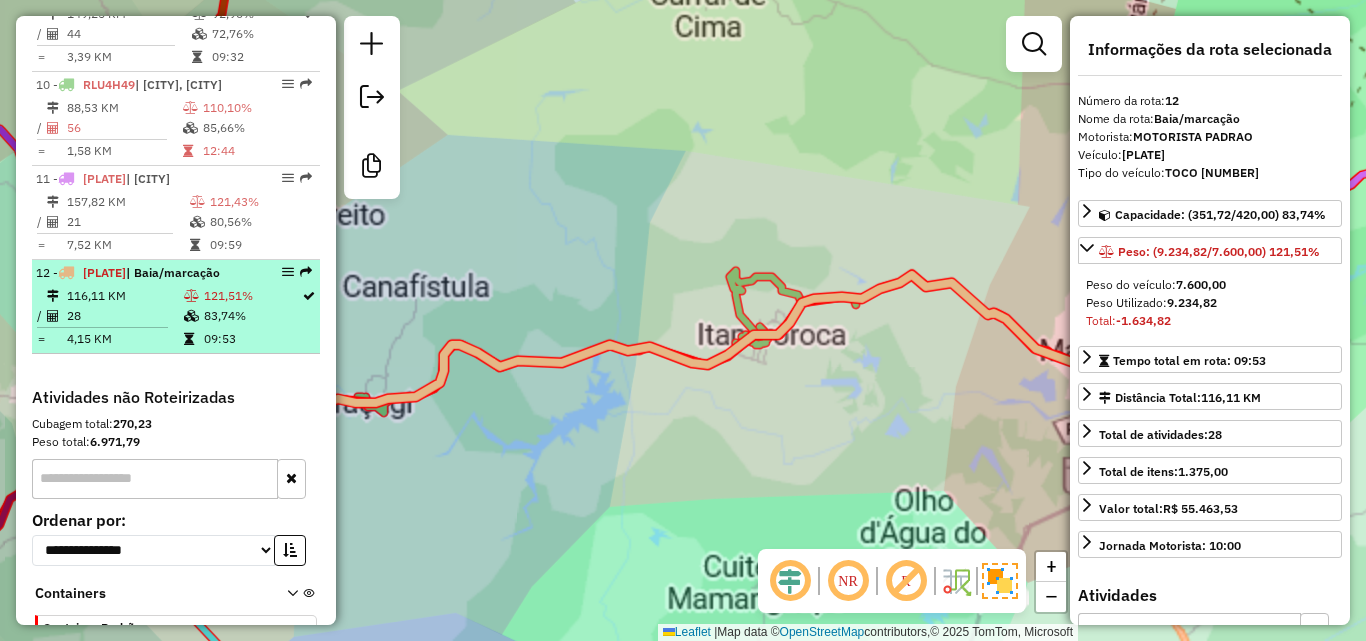 click at bounding box center [193, 296] 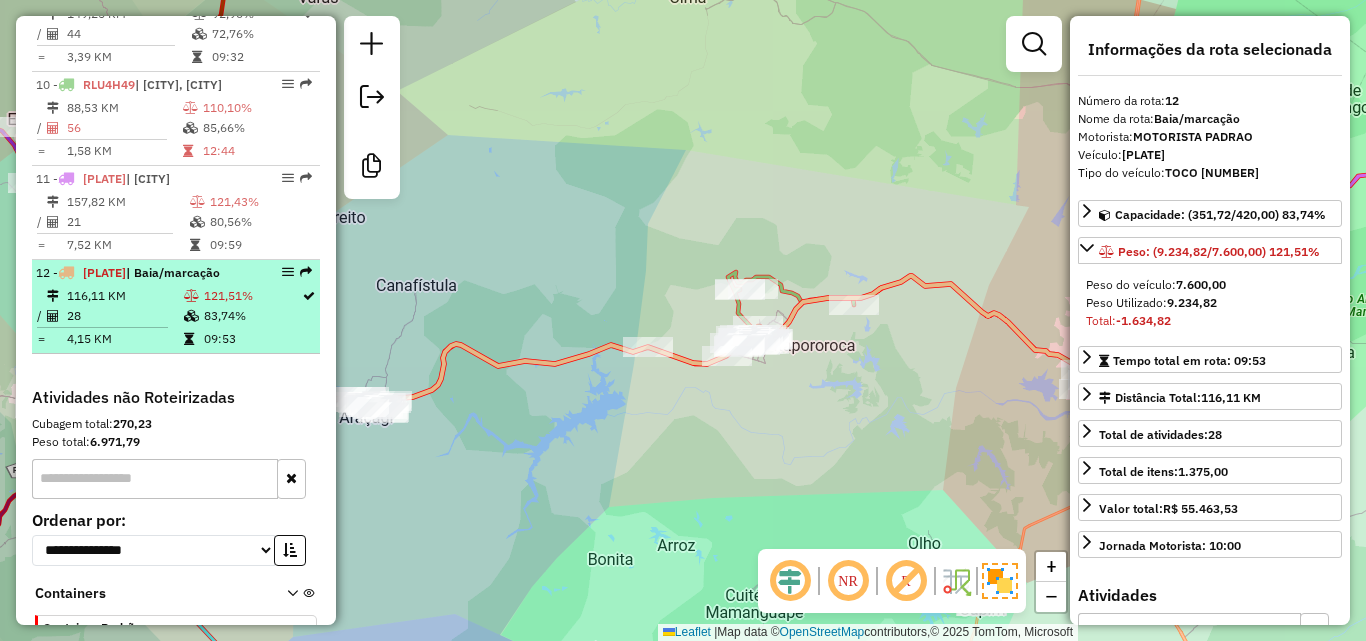 click at bounding box center (193, 296) 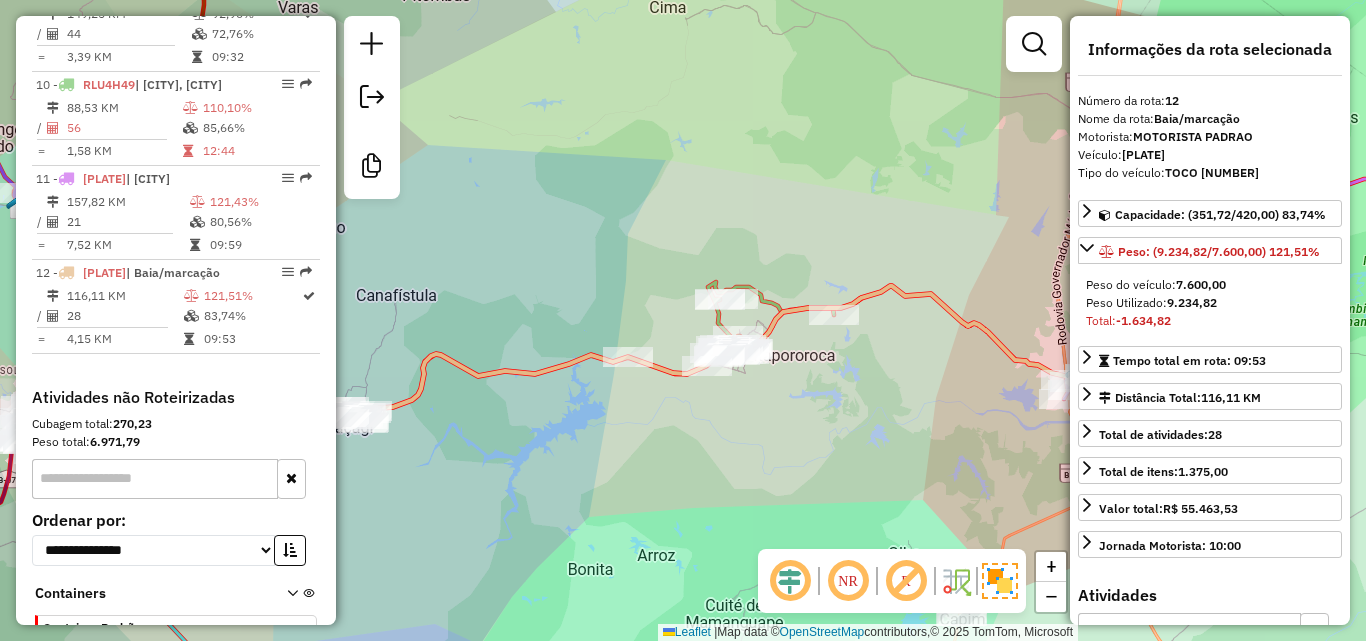 drag, startPoint x: 775, startPoint y: 462, endPoint x: 513, endPoint y: 476, distance: 262.37378 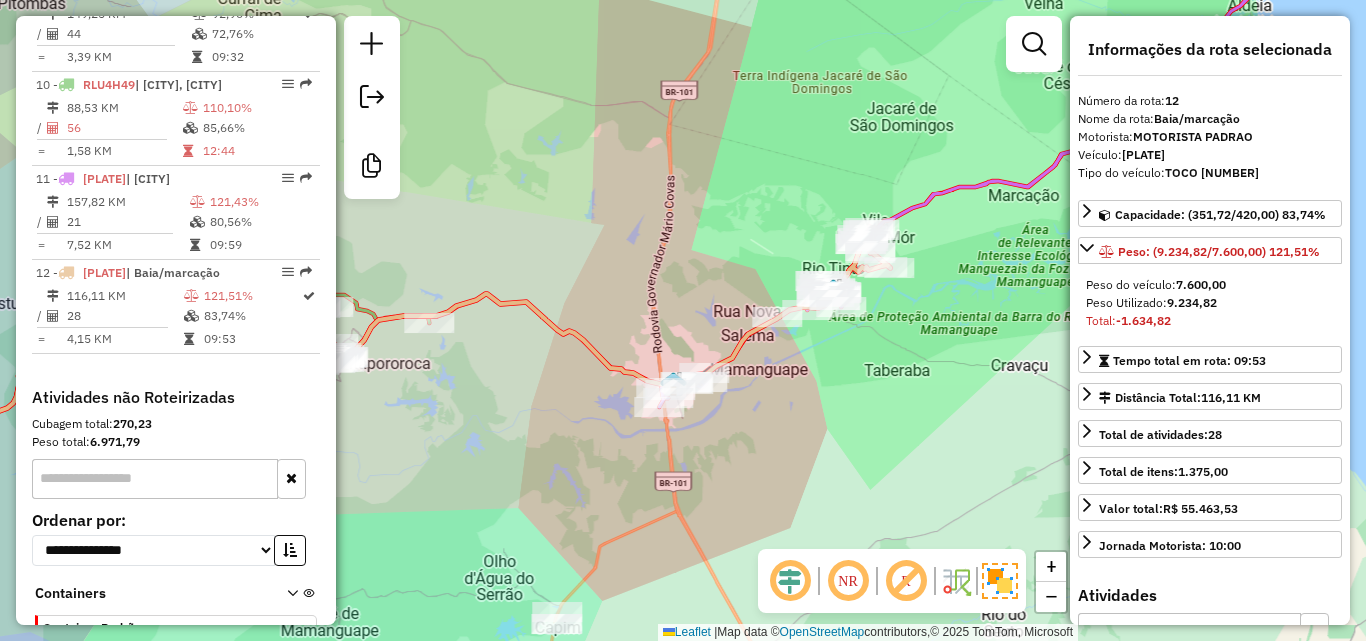 drag, startPoint x: 563, startPoint y: 456, endPoint x: 538, endPoint y: 463, distance: 25.96151 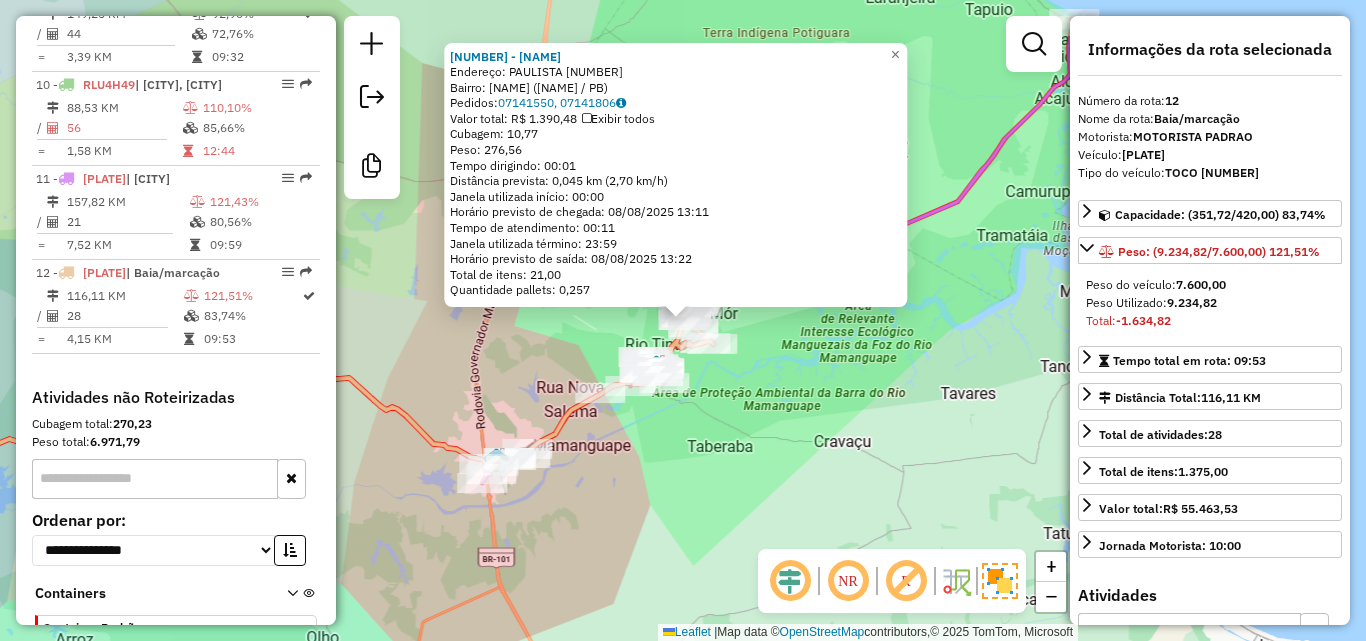 scroll, scrollTop: 1667, scrollLeft: 0, axis: vertical 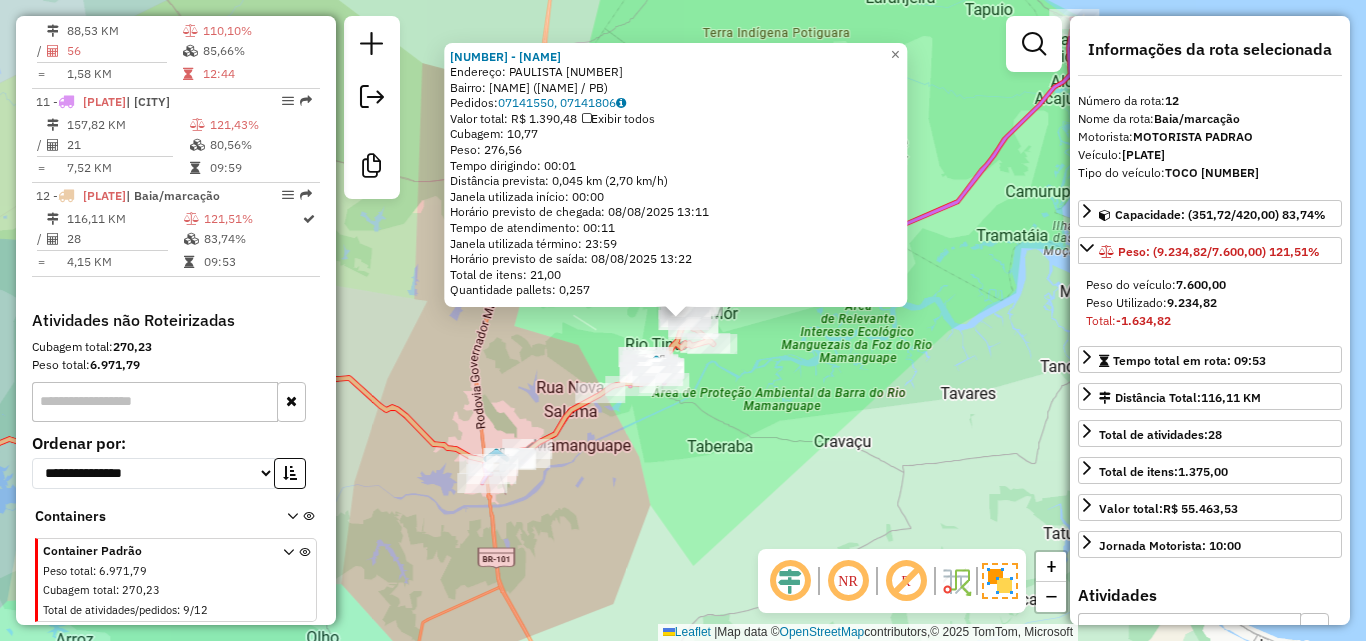 click on "[NUMBER] - JOSIANE PATRICIA Endereço: PAULISTA [NUMBER] Bairro: CENTRO DE [CITY] ([CITY] / [STATE]) Pedidos: [ORDER_ID], [ORDER_ID] Valor total: R$ [PRICE] Exibir todos Cubagem: [CUBAGE] Peso: [WEIGHT] Tempo dirigindo: 00:01 Distância prevista: 0,045 km (2,70 km/h) Janela utilizada início: 00:00 Horário previsto de chegada: 08/08/2025 13:11 Tempo de atendimento: 00:11 Janela utilizada término: 23:59 Horário previsto de saída: 08/08/2025 13:22 Total de itens: 21,00 Quantidade pallets: 0,257 × Janela de atendimento Grade de atendimento Capacidade Transportadoras Veículos Cliente Pedidos Rotas Selecione os dias de semana para filtrar as janelas de atendimento Seg Ter Qua Qui Sex Sáb Dom Informe o período da janela de atendimento: De: Até: Filtrar exatamente a janela do cliente Considerar janela de atendimento padrão Selecione os dias de semana para filtrar as grades de atendimento Seg Ter Qua Qui Sex Sáb Dom Peso mínimo: Peso máximo: De: De:" 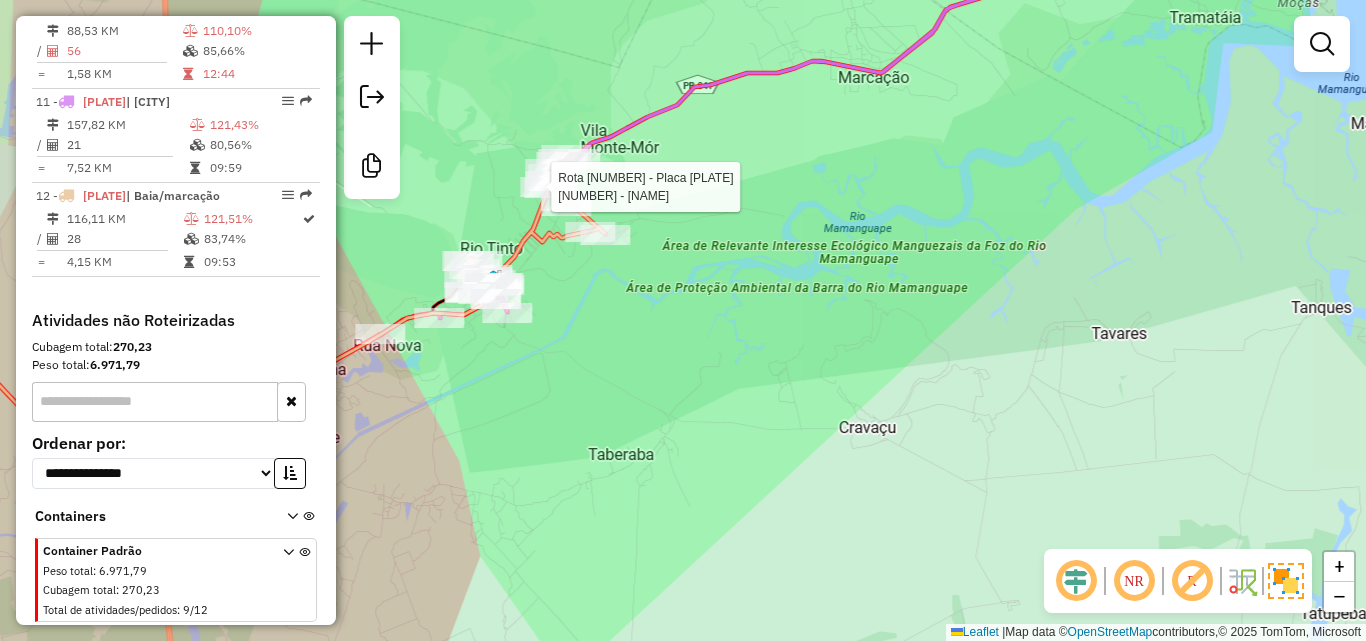 select on "**********" 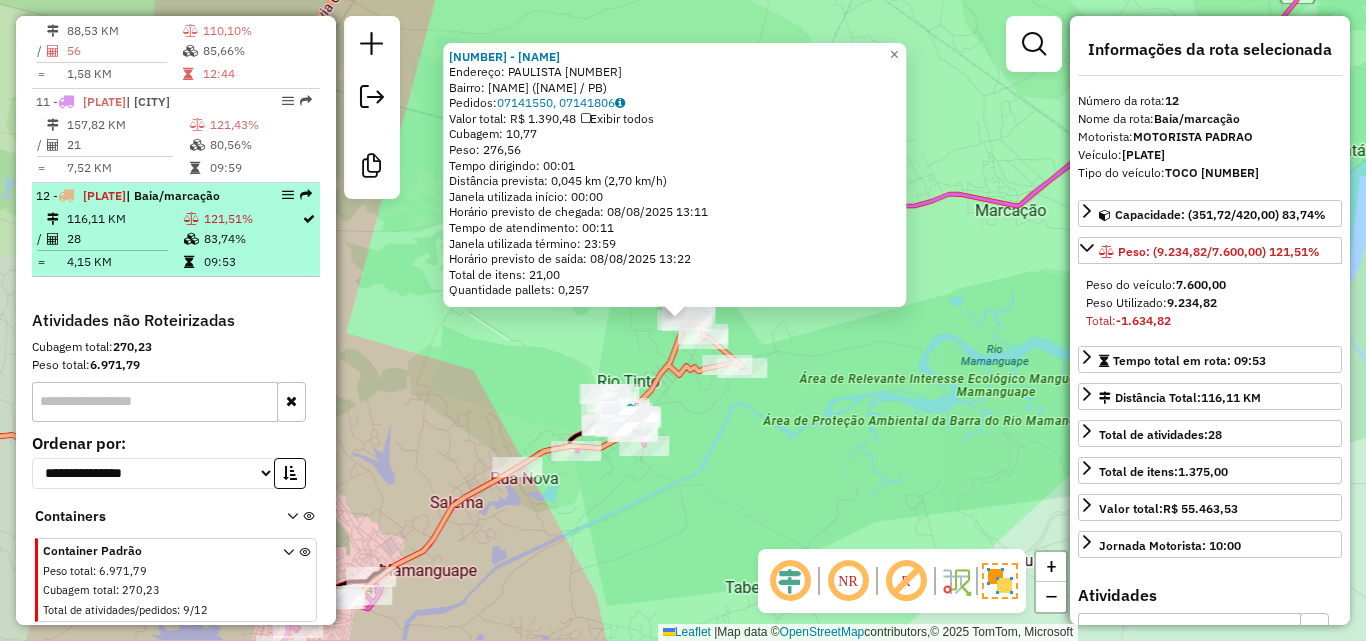 click on "09:53" at bounding box center (252, 262) 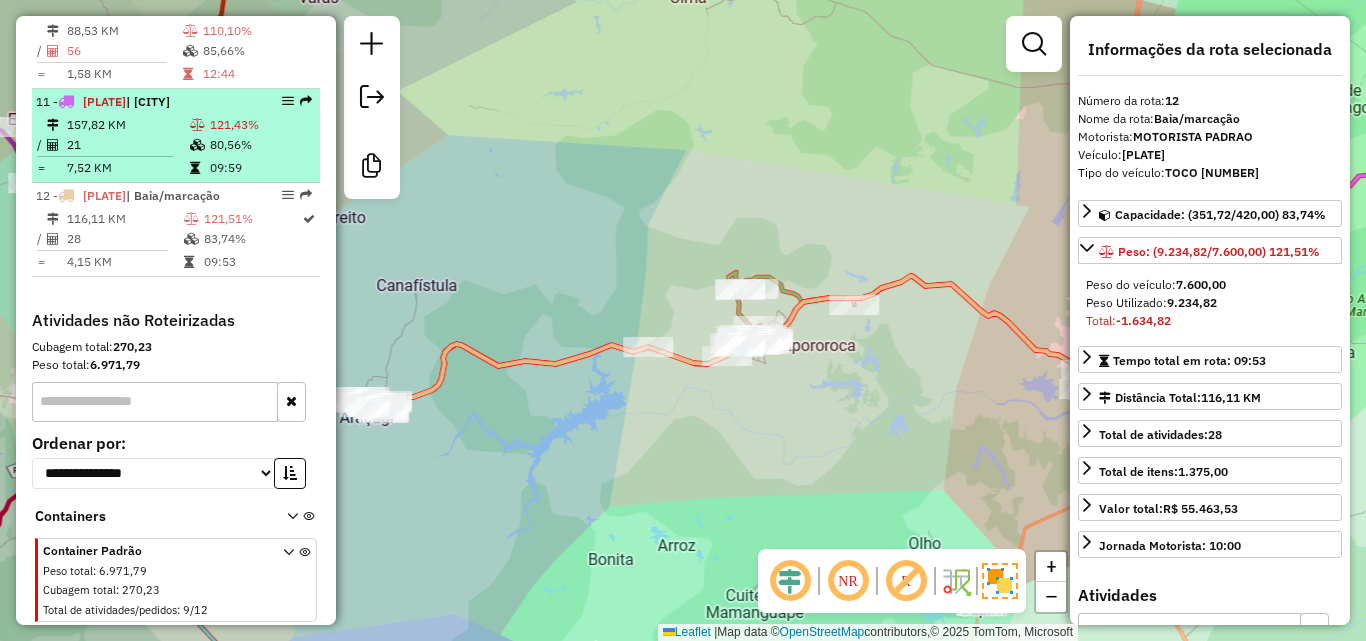 click on "7,52 KM" at bounding box center (127, 168) 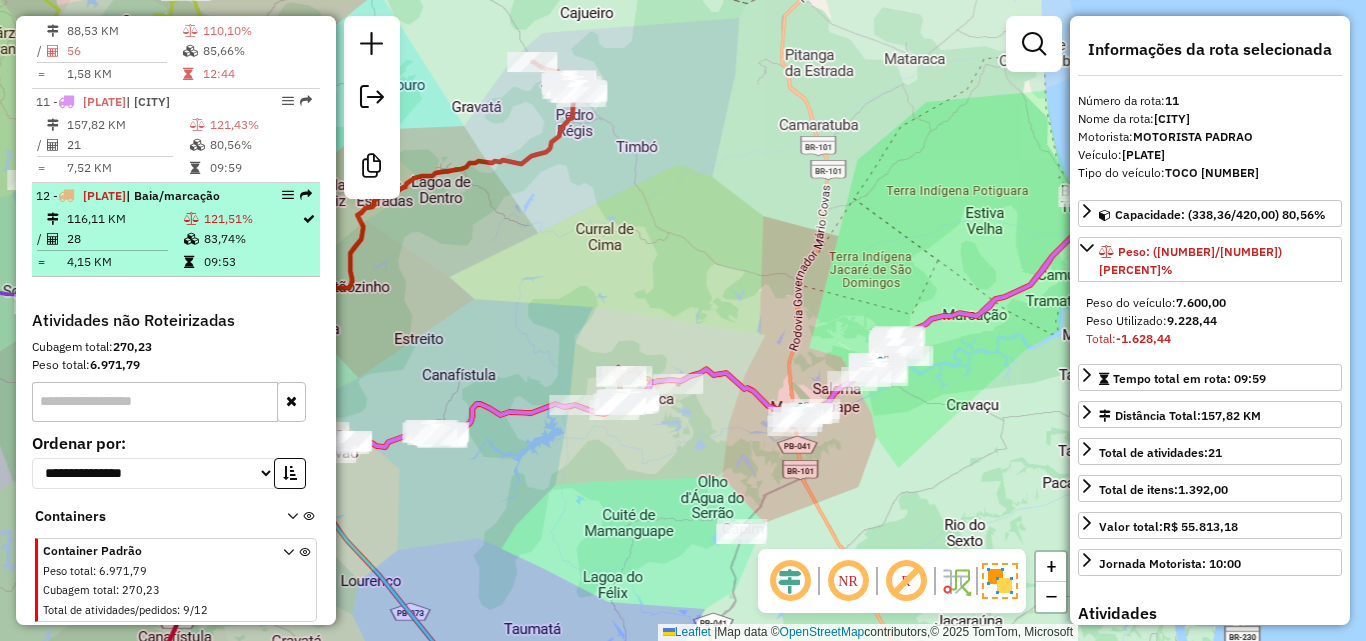 drag, startPoint x: 162, startPoint y: 224, endPoint x: 157, endPoint y: 213, distance: 12.083046 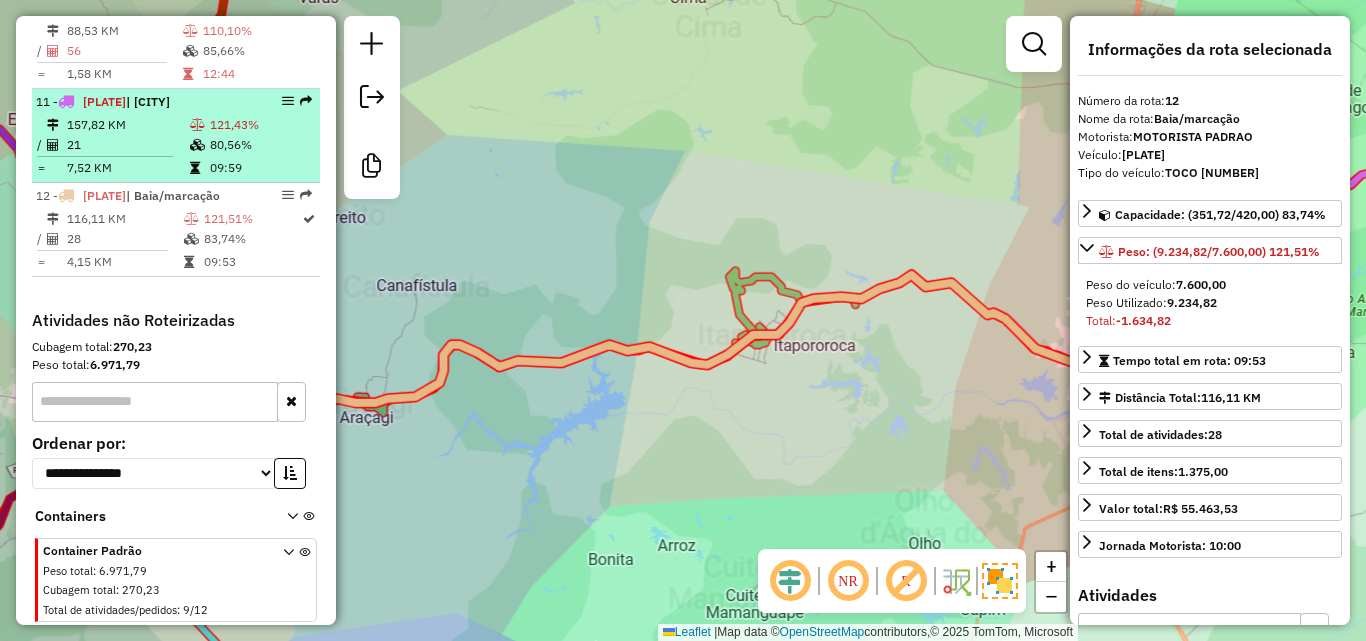 click on "7,52 KM" at bounding box center [127, 168] 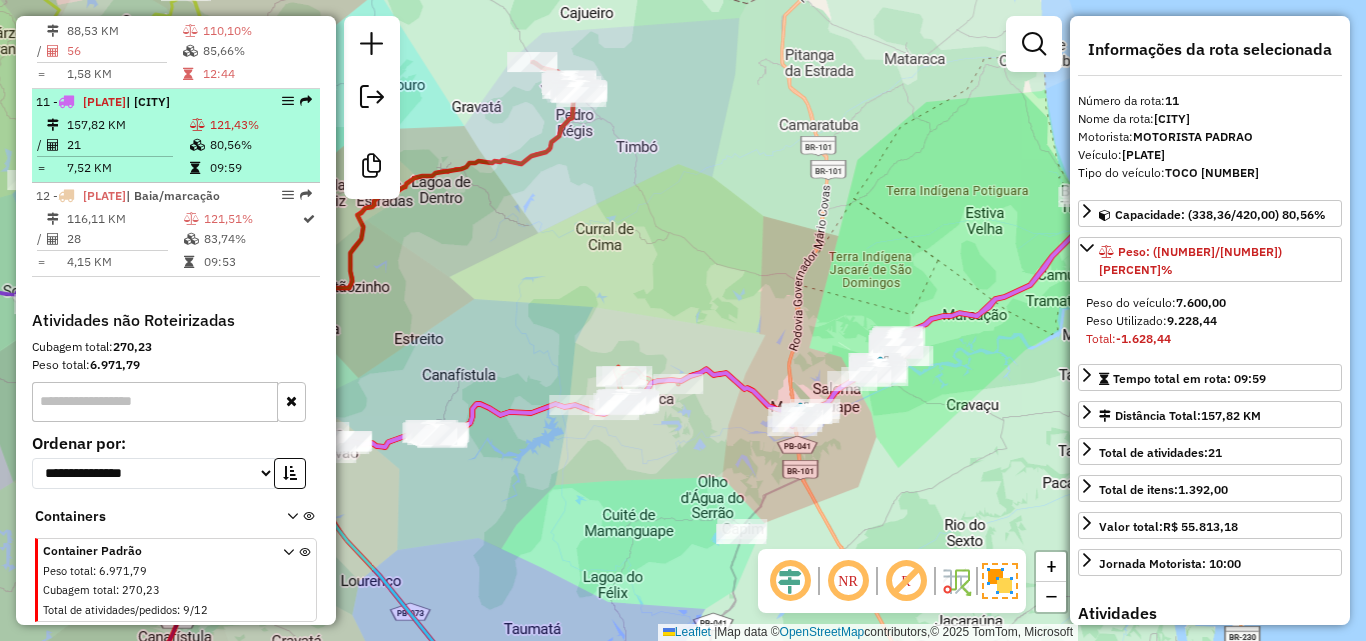 click on "7,52 KM" at bounding box center [127, 168] 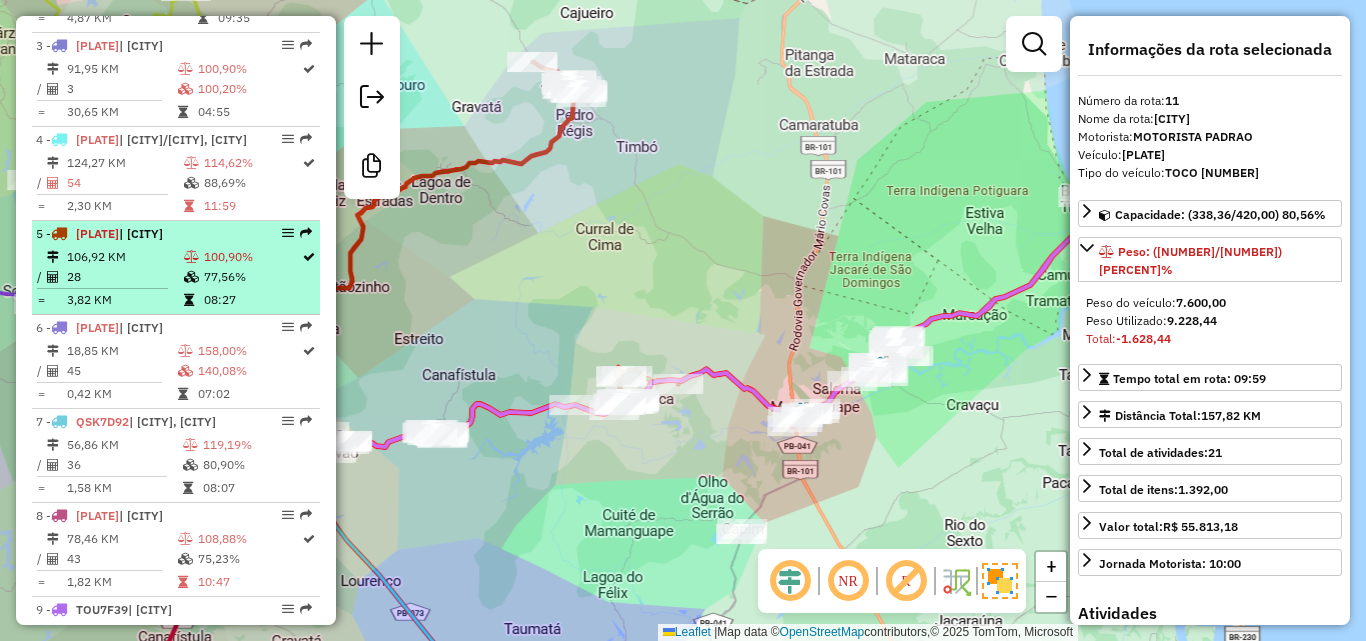 scroll, scrollTop: 867, scrollLeft: 0, axis: vertical 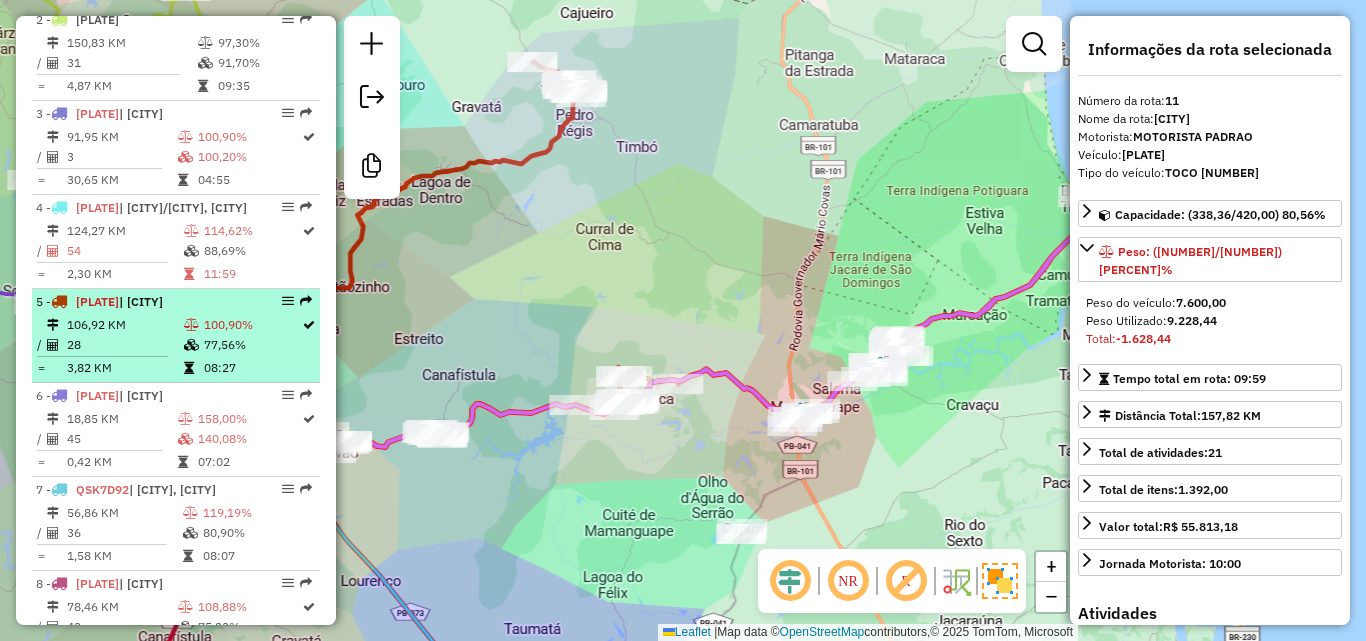 click on "3,82 KM" at bounding box center (124, 368) 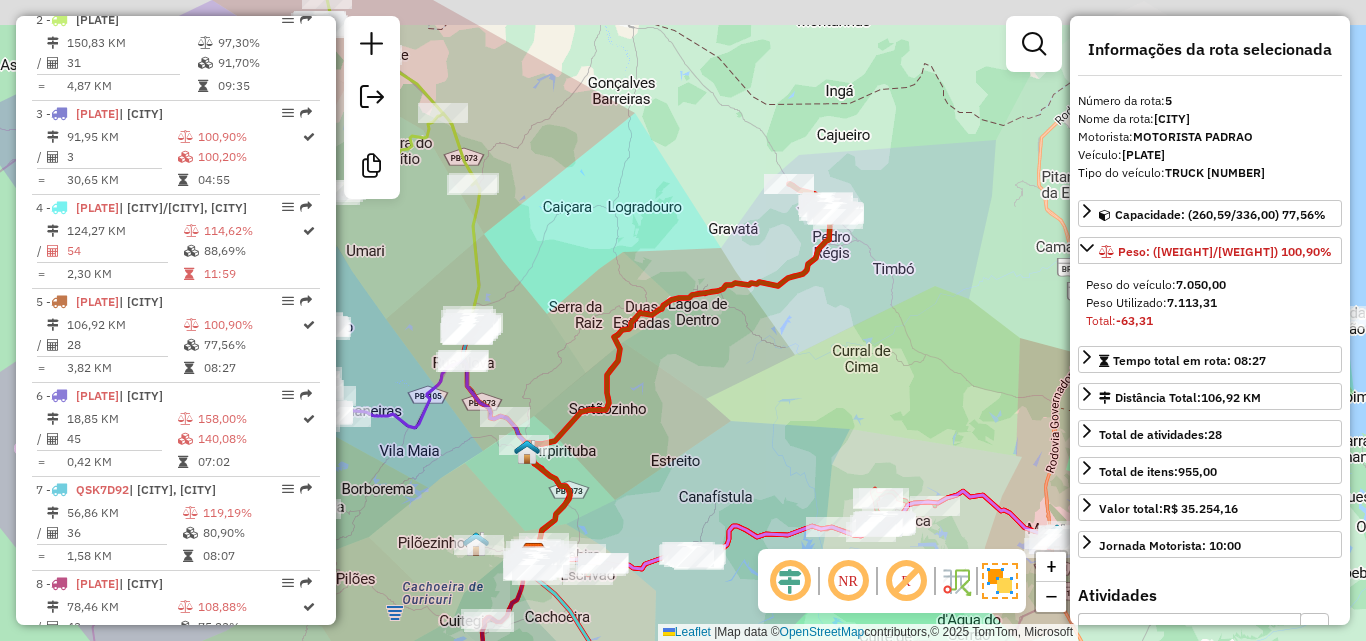 drag, startPoint x: 637, startPoint y: 466, endPoint x: 635, endPoint y: 478, distance: 12.165525 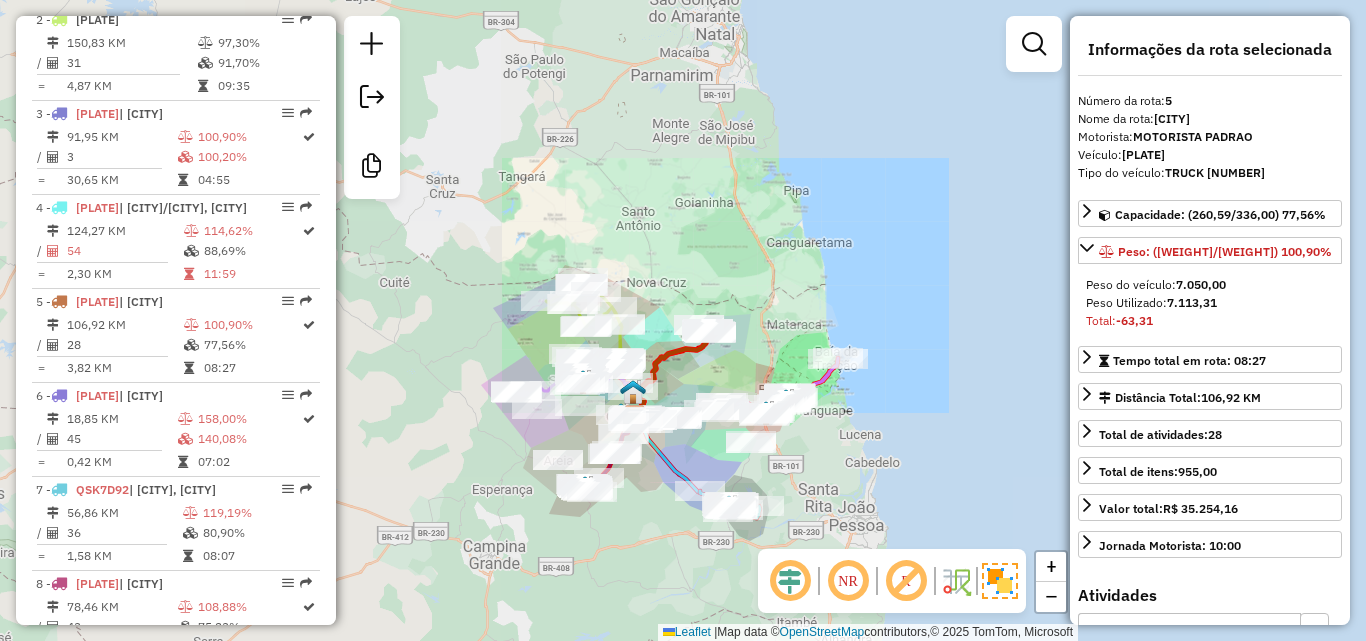 drag, startPoint x: 620, startPoint y: 277, endPoint x: 673, endPoint y: 259, distance: 55.97321 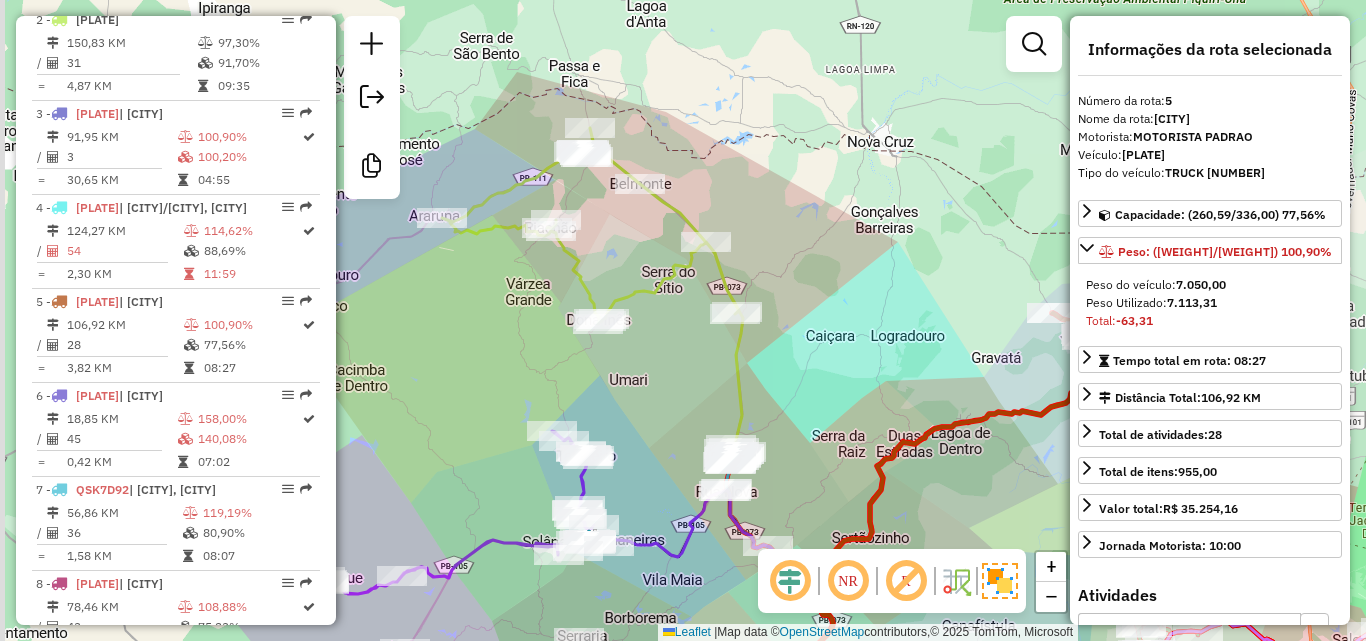 drag, startPoint x: 741, startPoint y: 332, endPoint x: 783, endPoint y: 315, distance: 45.310043 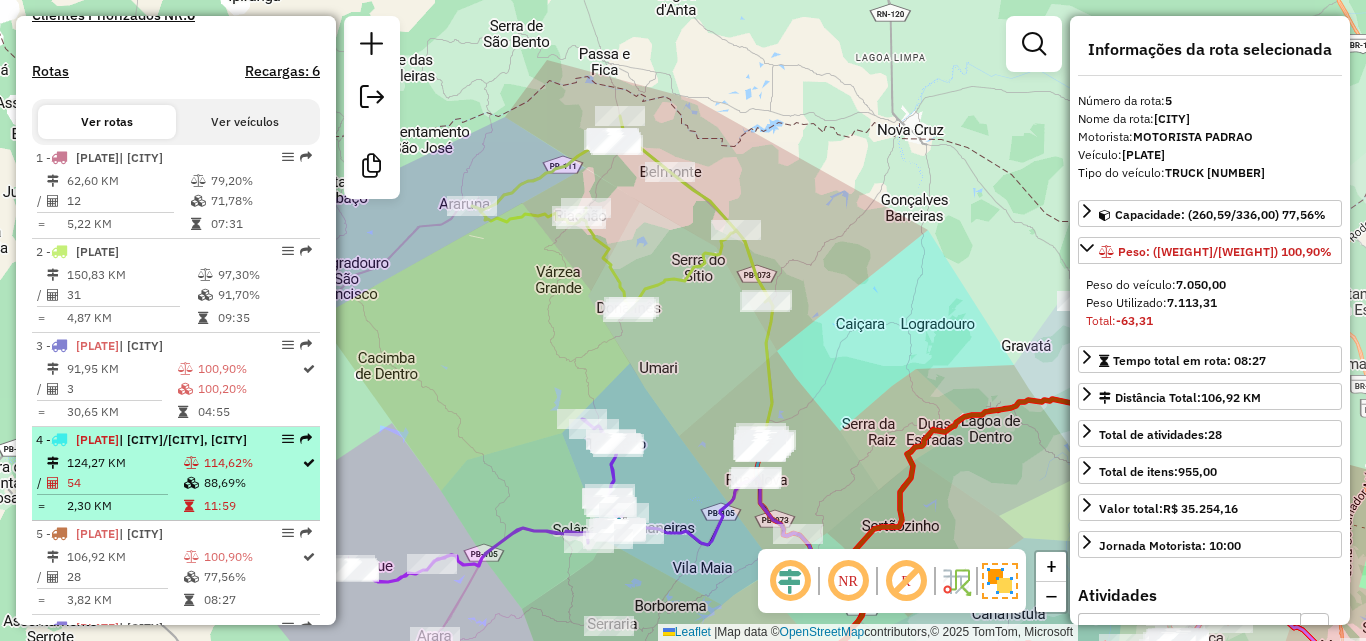 scroll, scrollTop: 367, scrollLeft: 0, axis: vertical 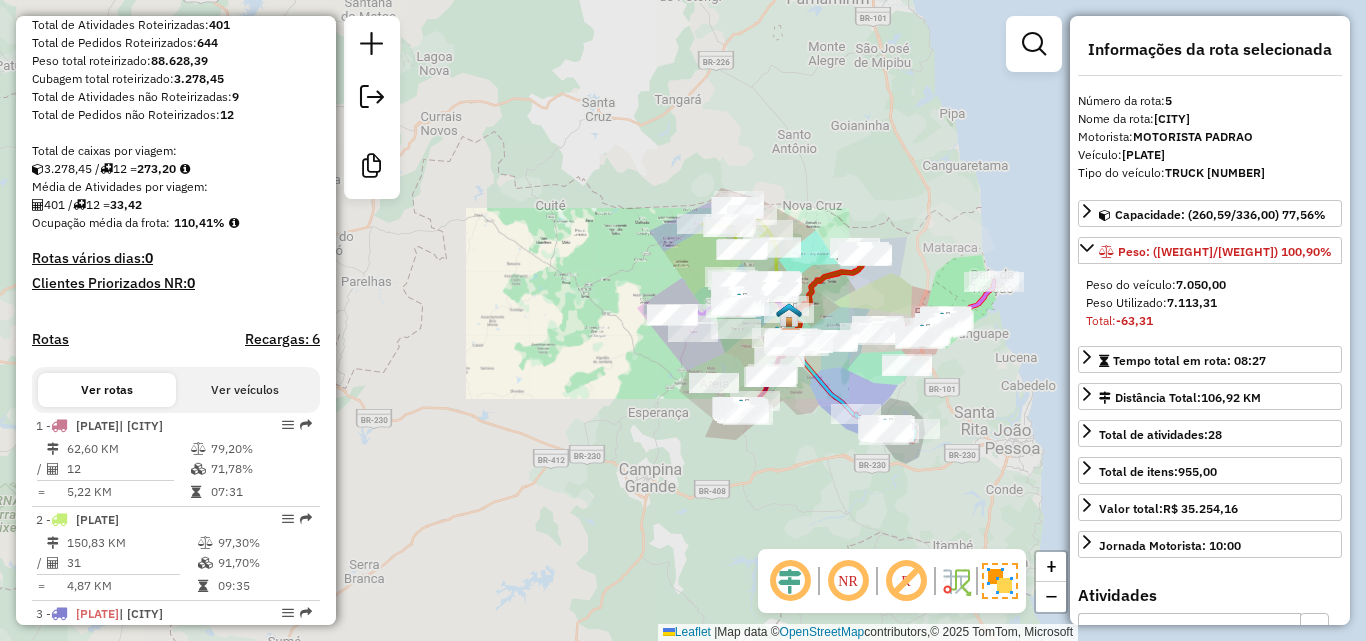 drag, startPoint x: 840, startPoint y: 321, endPoint x: 788, endPoint y: 334, distance: 53.600372 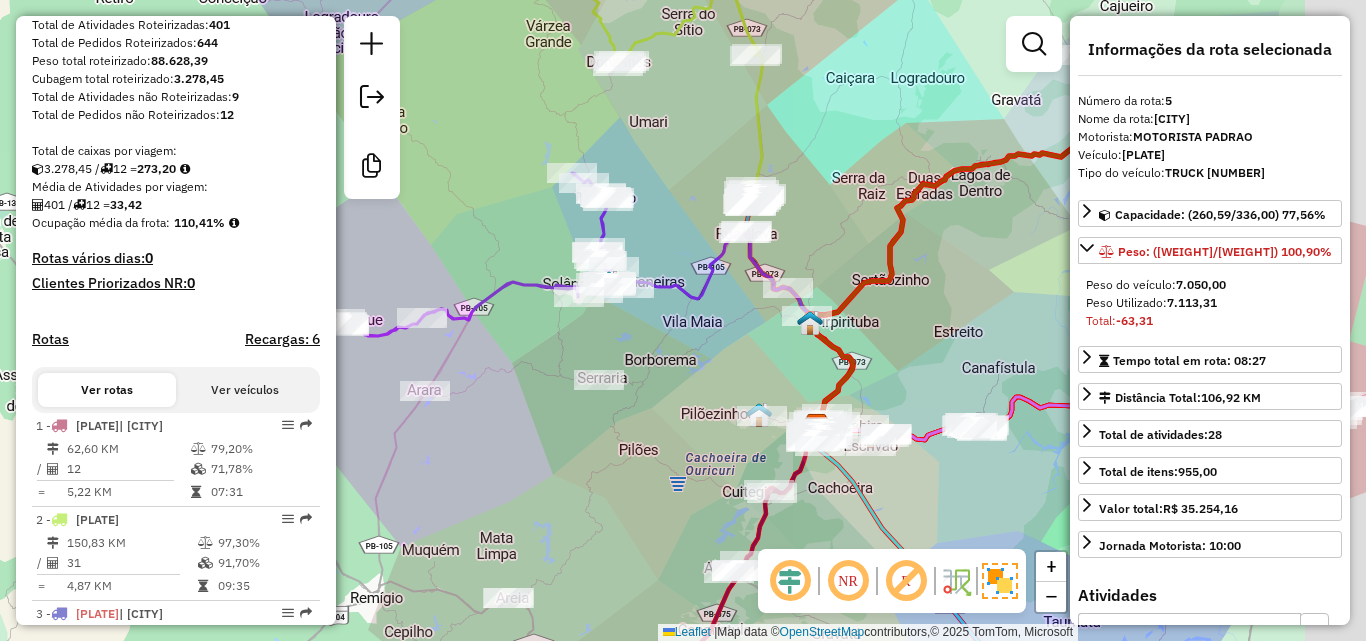 drag, startPoint x: 729, startPoint y: 327, endPoint x: 606, endPoint y: 347, distance: 124.61541 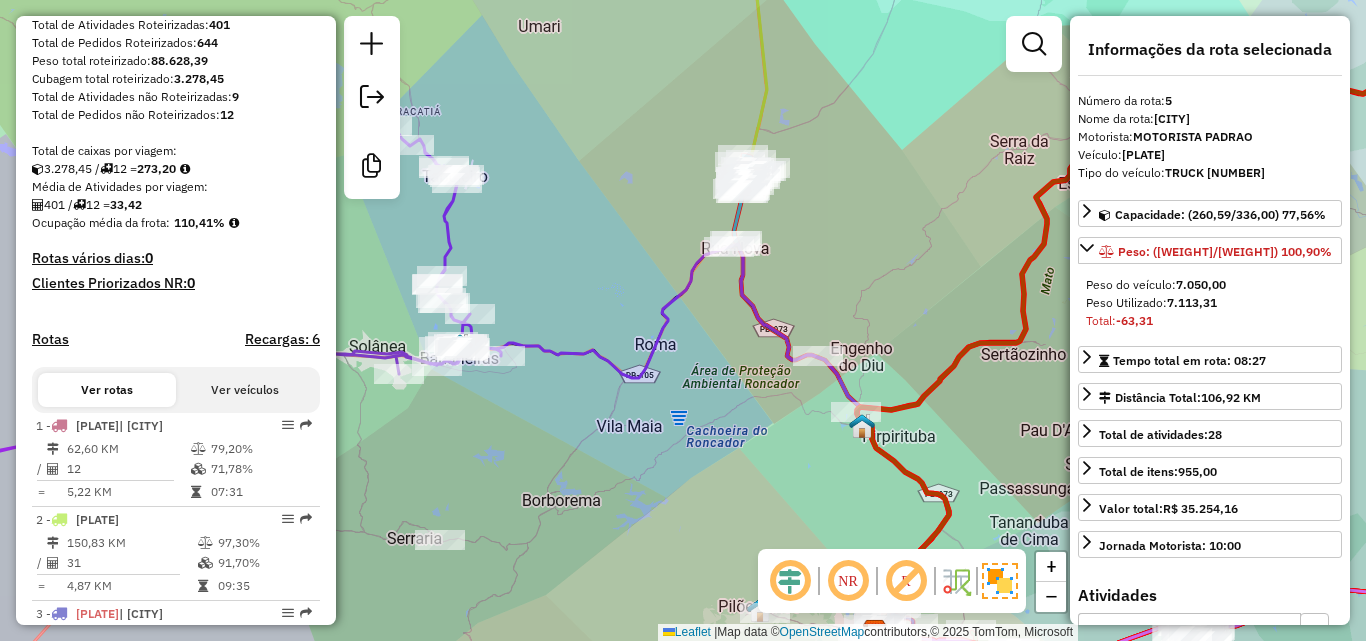 drag, startPoint x: 619, startPoint y: 367, endPoint x: 506, endPoint y: 273, distance: 146.98639 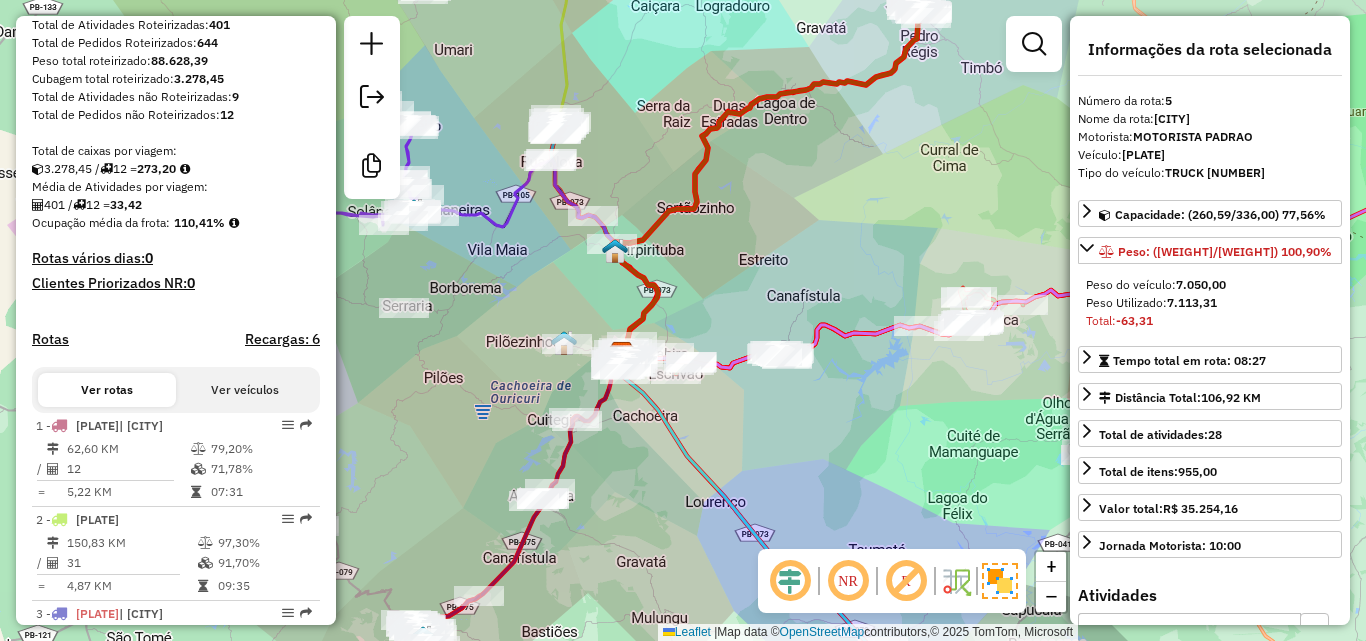 drag, startPoint x: 667, startPoint y: 216, endPoint x: 717, endPoint y: 419, distance: 209.06697 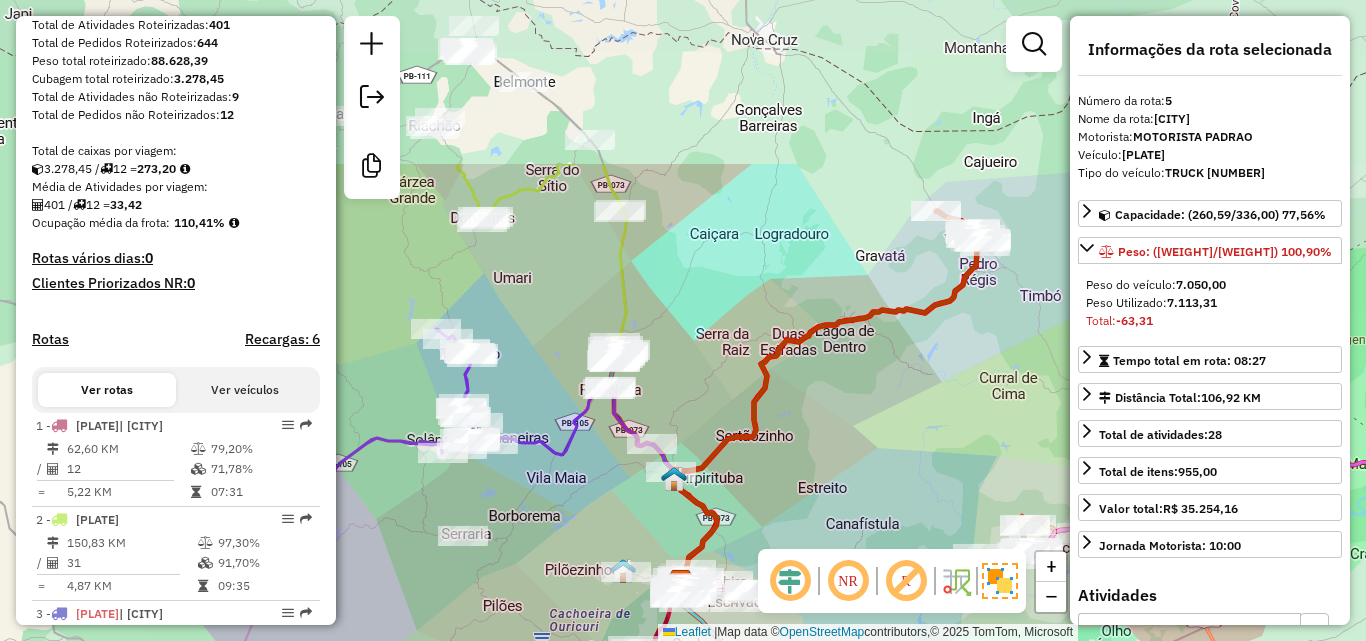 drag, startPoint x: 640, startPoint y: 224, endPoint x: 618, endPoint y: 182, distance: 47.41308 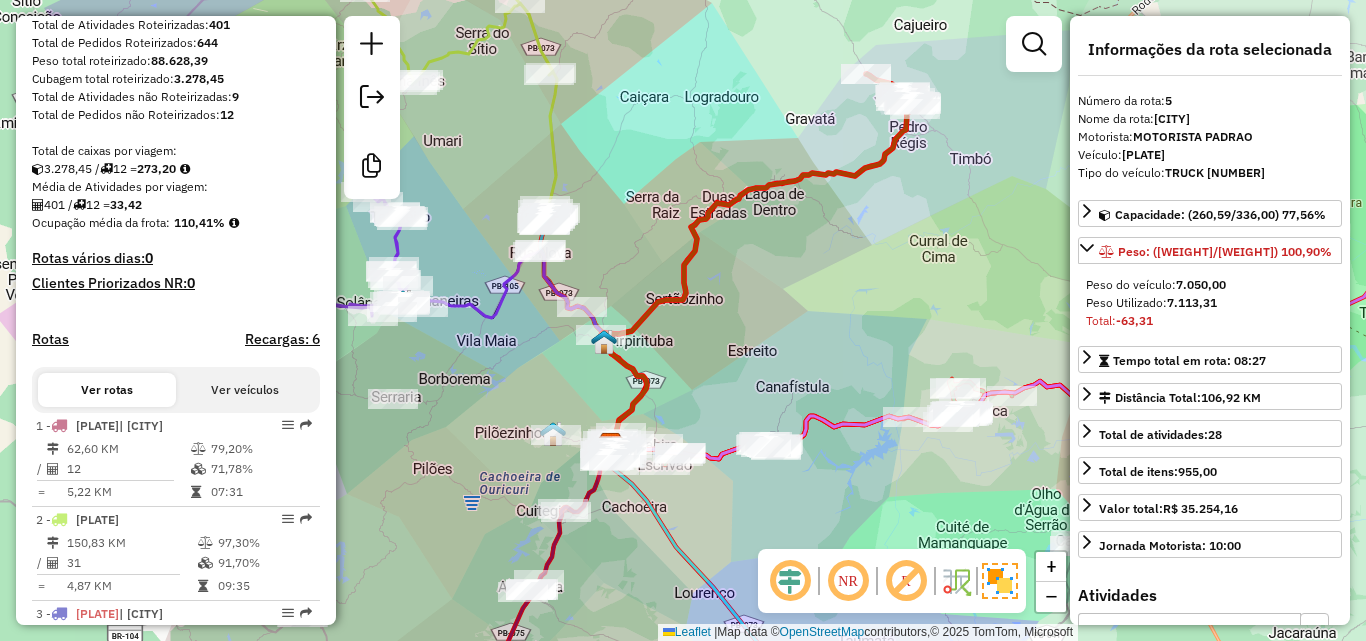 drag, startPoint x: 720, startPoint y: 358, endPoint x: 734, endPoint y: 309, distance: 50.96077 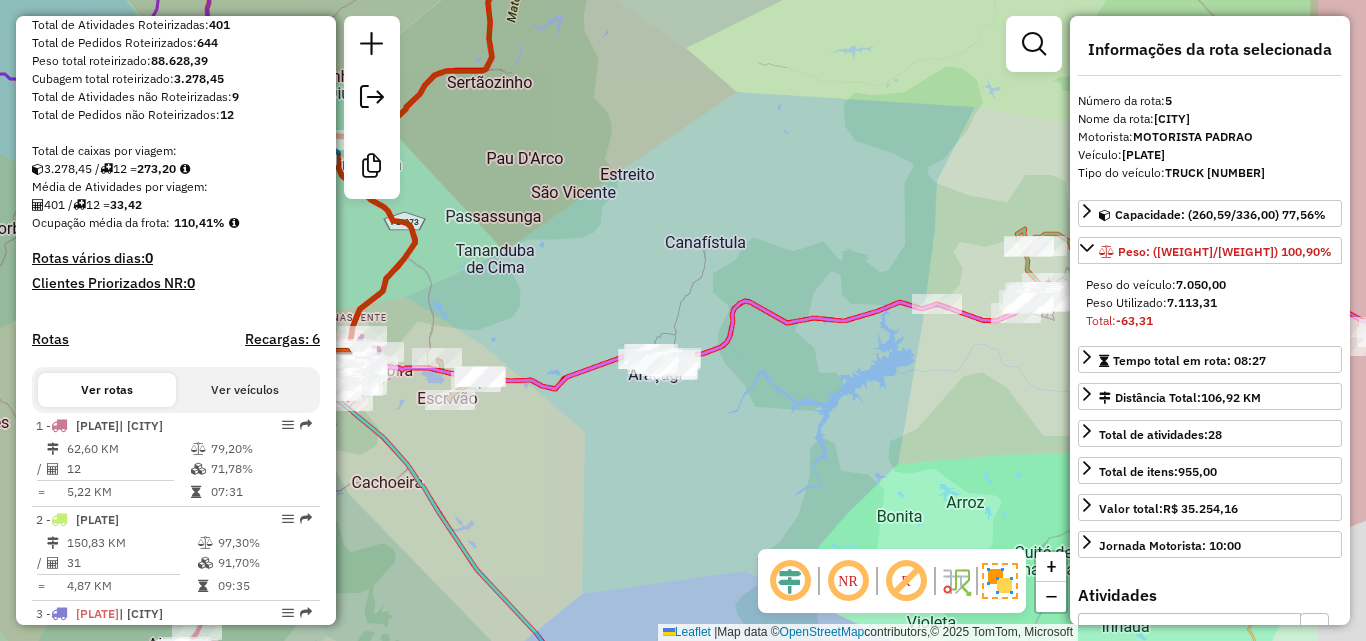 drag, startPoint x: 846, startPoint y: 431, endPoint x: 758, endPoint y: 418, distance: 88.95505 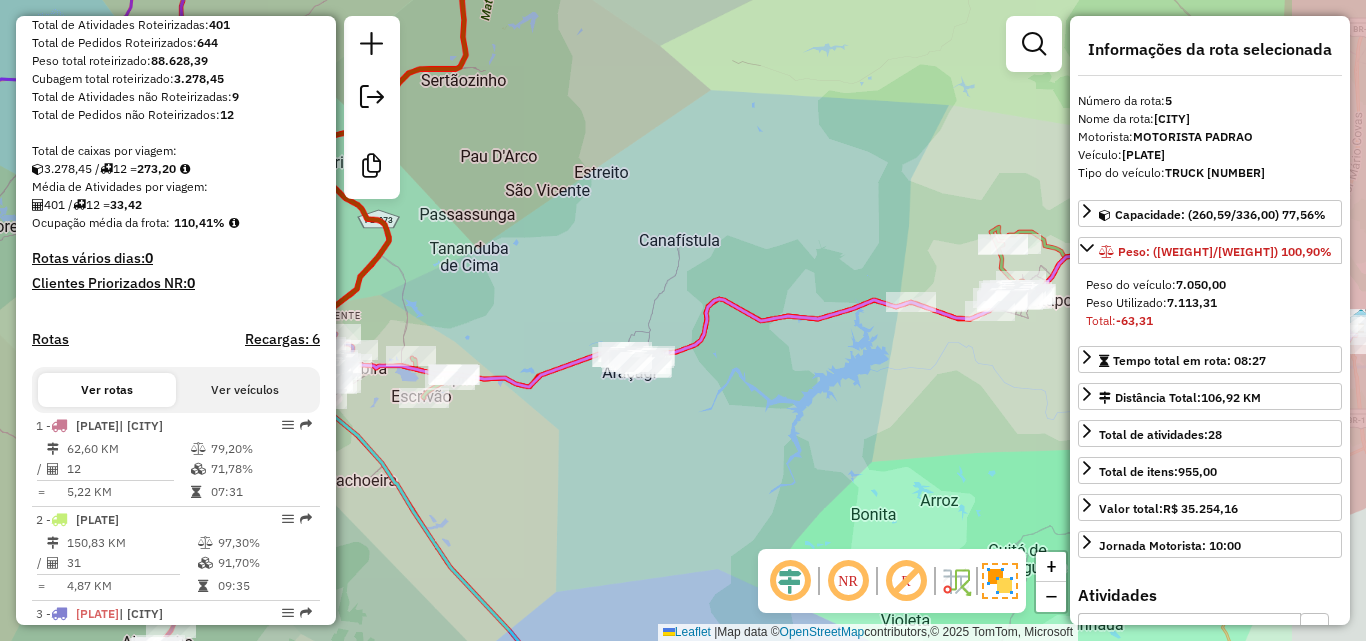drag, startPoint x: 705, startPoint y: 435, endPoint x: 658, endPoint y: 428, distance: 47.518417 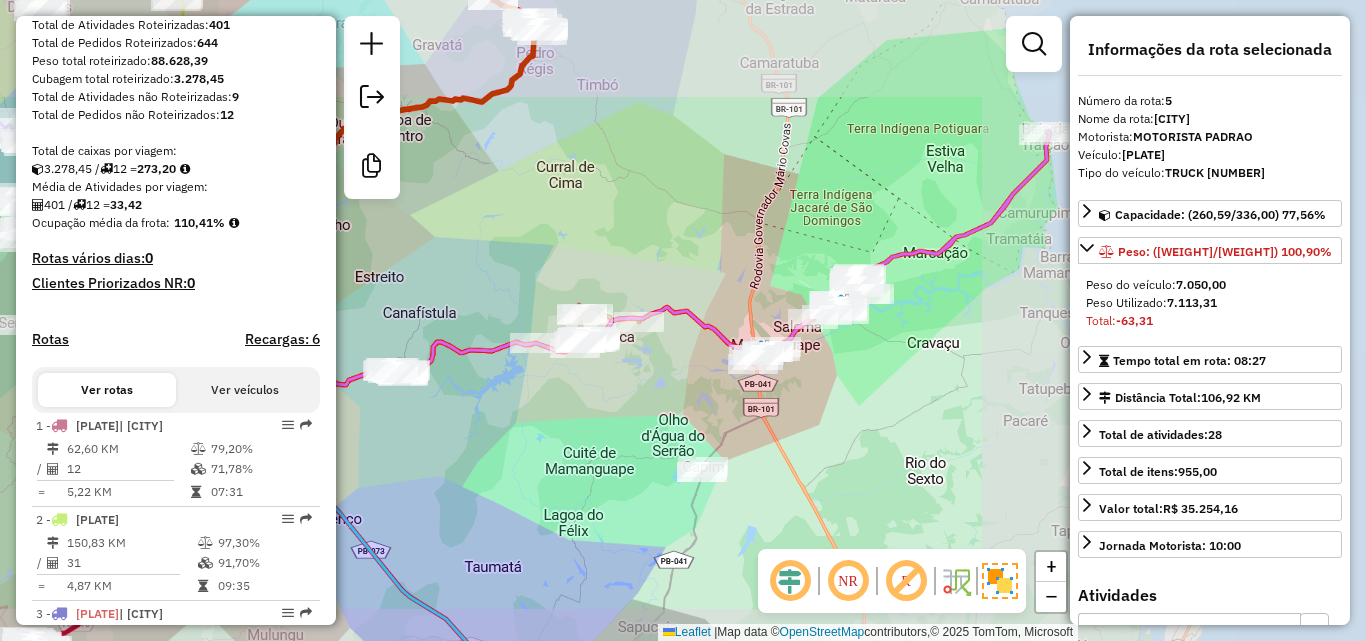 click on "Janela de atendimento Grade de atendimento Capacidade Transportadoras Veículos Cliente Pedidos  Rotas Selecione os dias de semana para filtrar as janelas de atendimento  Seg   Ter   Qua   Qui   Sex   Sáb   Dom  Informe o período da janela de atendimento: De: Até:  Filtrar exatamente a janela do cliente  Considerar janela de atendimento padrão  Selecione os dias de semana para filtrar as grades de atendimento  Seg   Ter   Qua   Qui   Sex   Sáb   Dom   Considerar clientes sem dia de atendimento cadastrado  Clientes fora do dia de atendimento selecionado Filtrar as atividades entre os valores definidos abaixo:  Peso mínimo:   Peso máximo:   Cubagem mínima:   Cubagem máxima:   De:   Até:  Filtrar as atividades entre o tempo de atendimento definido abaixo:  De:   Até:   Considerar capacidade total dos clientes não roteirizados Transportadora: Selecione um ou mais itens Tipo de veículo: Selecione um ou mais itens Veículo: Selecione um ou mais itens Motorista: Selecione um ou mais itens Nome: Rótulo:" 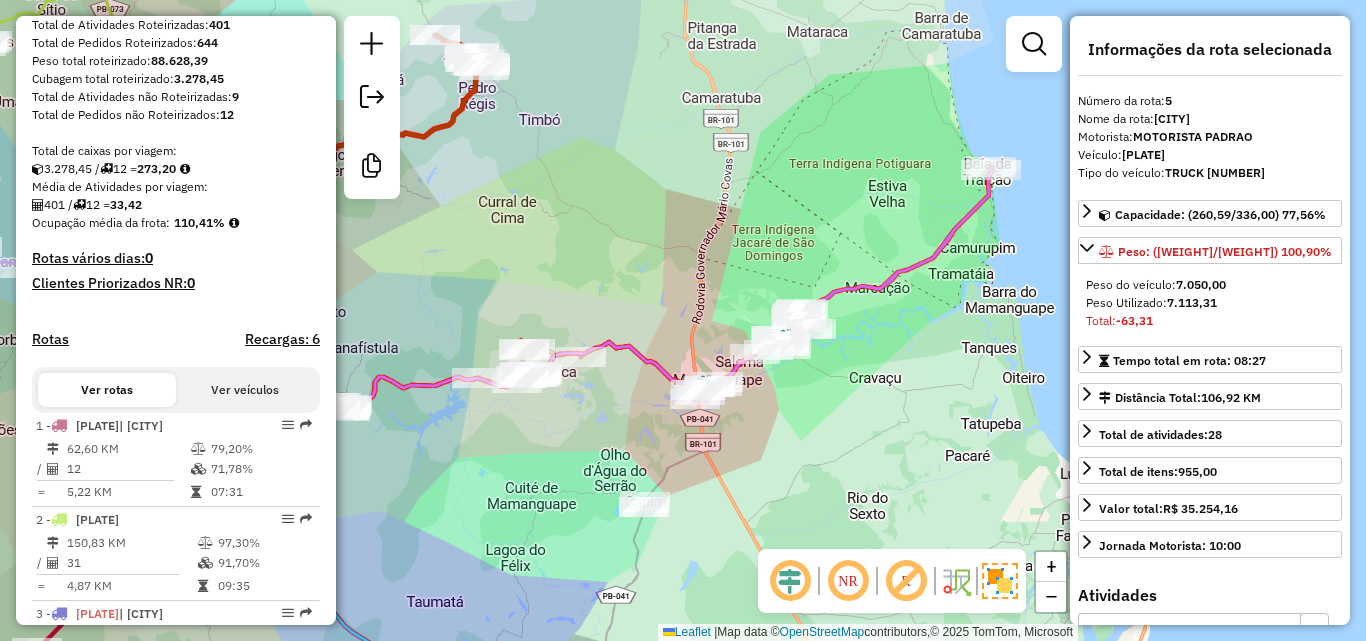 drag, startPoint x: 811, startPoint y: 474, endPoint x: 789, endPoint y: 527, distance: 57.384666 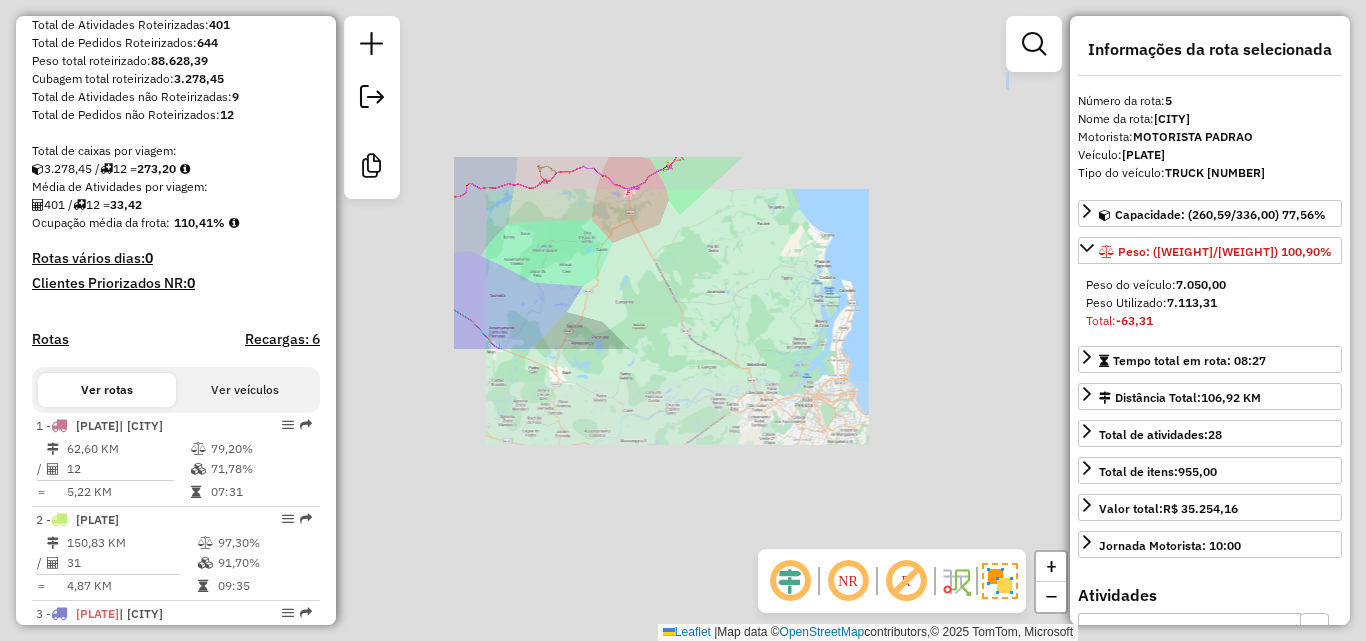 click on "Janela de atendimento Grade de atendimento Capacidade Transportadoras Veículos Cliente Pedidos  Rotas Selecione os dias de semana para filtrar as janelas de atendimento  Seg   Ter   Qua   Qui   Sex   Sáb   Dom  Informe o período da janela de atendimento: De: Até:  Filtrar exatamente a janela do cliente  Considerar janela de atendimento padrão  Selecione os dias de semana para filtrar as grades de atendimento  Seg   Ter   Qua   Qui   Sex   Sáb   Dom   Considerar clientes sem dia de atendimento cadastrado  Clientes fora do dia de atendimento selecionado Filtrar as atividades entre os valores definidos abaixo:  Peso mínimo:   Peso máximo:   Cubagem mínima:   Cubagem máxima:   De:   Até:  Filtrar as atividades entre o tempo de atendimento definido abaixo:  De:   Até:   Considerar capacidade total dos clientes não roteirizados Transportadora: Selecione um ou mais itens Tipo de veículo: Selecione um ou mais itens Veículo: Selecione um ou mais itens Motorista: Selecione um ou mais itens Nome: Rótulo:" 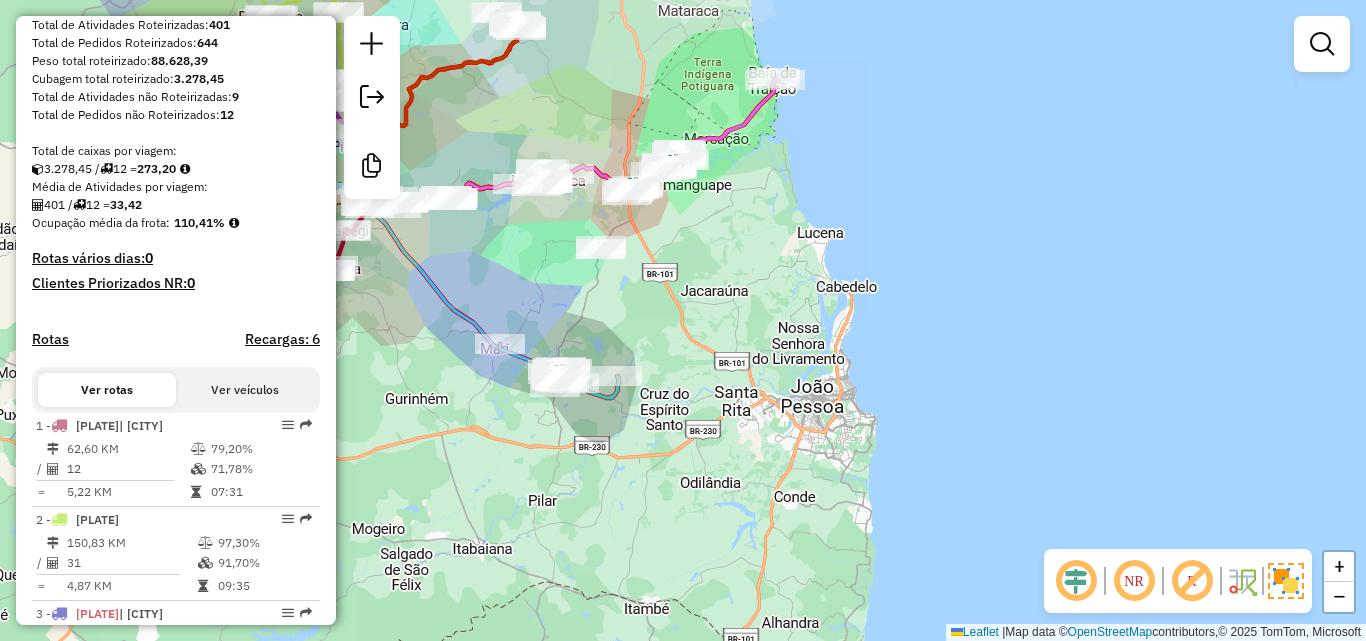 drag, startPoint x: 785, startPoint y: 461, endPoint x: 857, endPoint y: 521, distance: 93.723 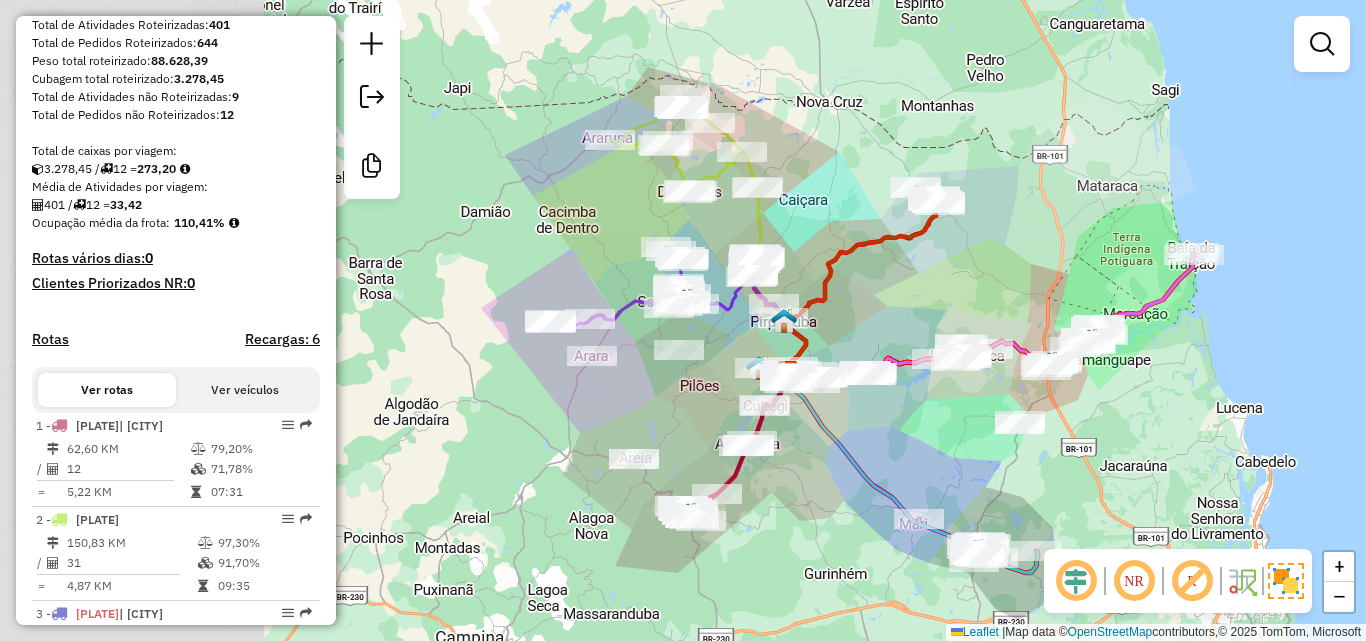 drag, startPoint x: 600, startPoint y: 408, endPoint x: 901, endPoint y: 457, distance: 304.96228 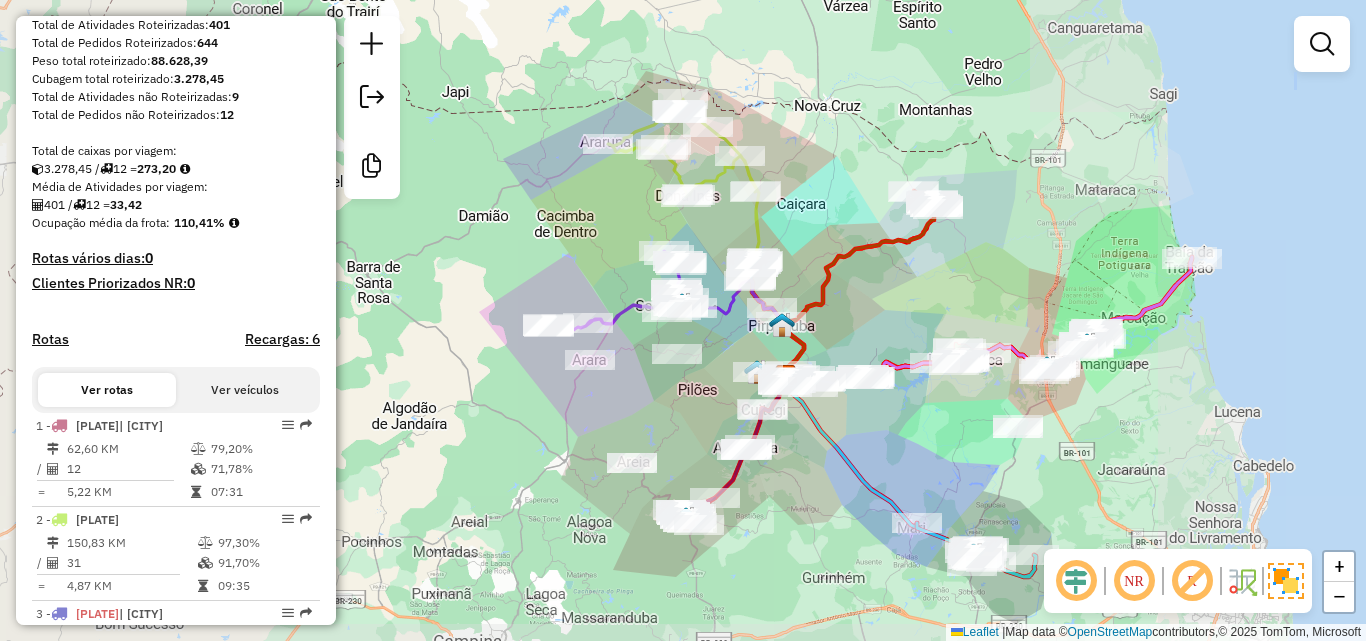 drag, startPoint x: 718, startPoint y: 381, endPoint x: 663, endPoint y: 518, distance: 147.62791 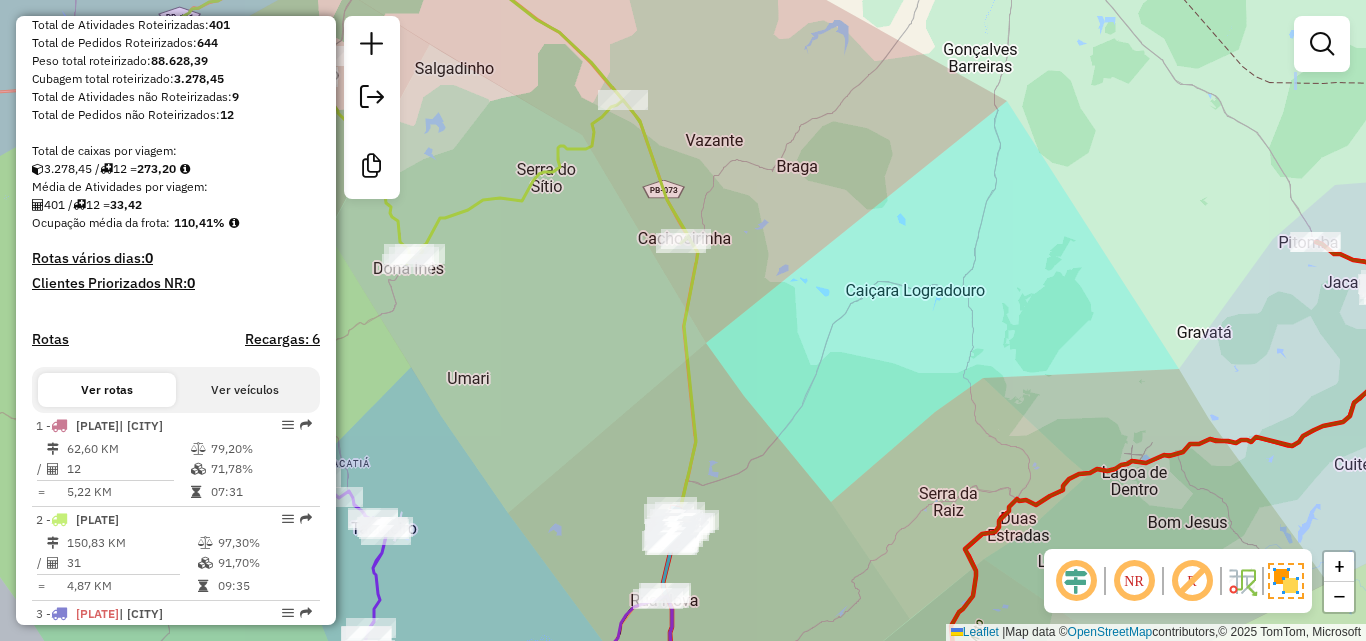 drag, startPoint x: 815, startPoint y: 467, endPoint x: 907, endPoint y: 495, distance: 96.16652 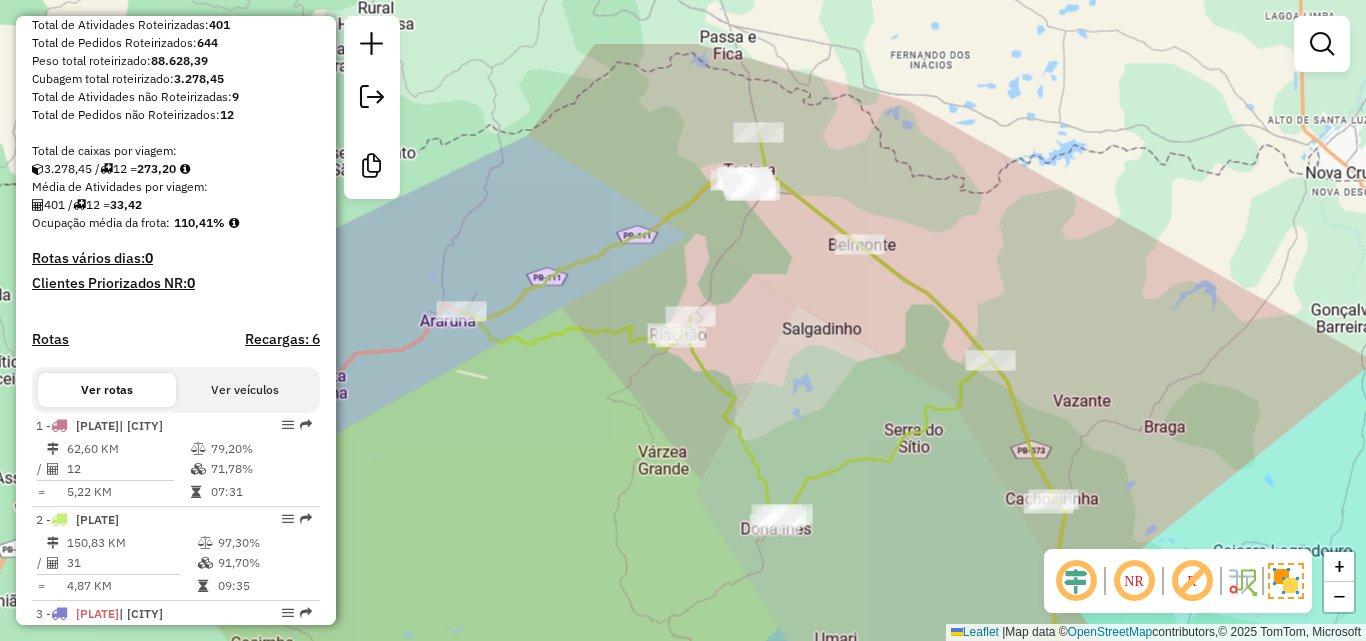 drag, startPoint x: 890, startPoint y: 532, endPoint x: 967, endPoint y: 641, distance: 133.45412 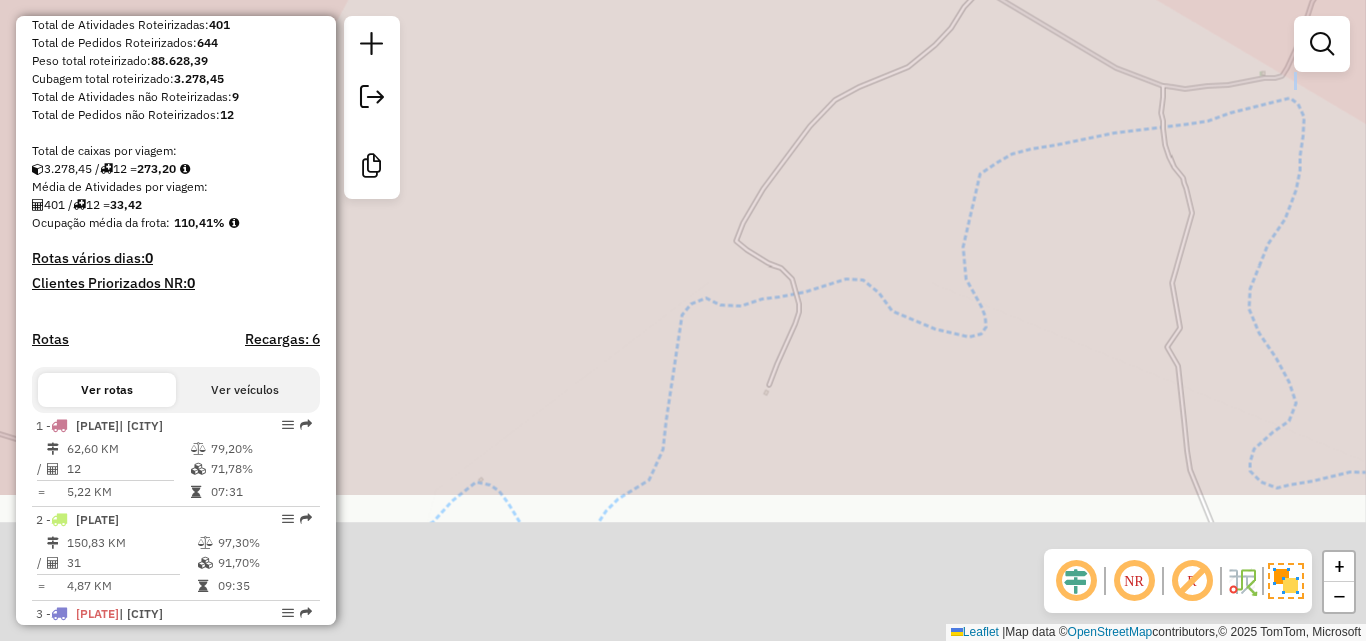 drag, startPoint x: 797, startPoint y: 526, endPoint x: 879, endPoint y: 213, distance: 323.563 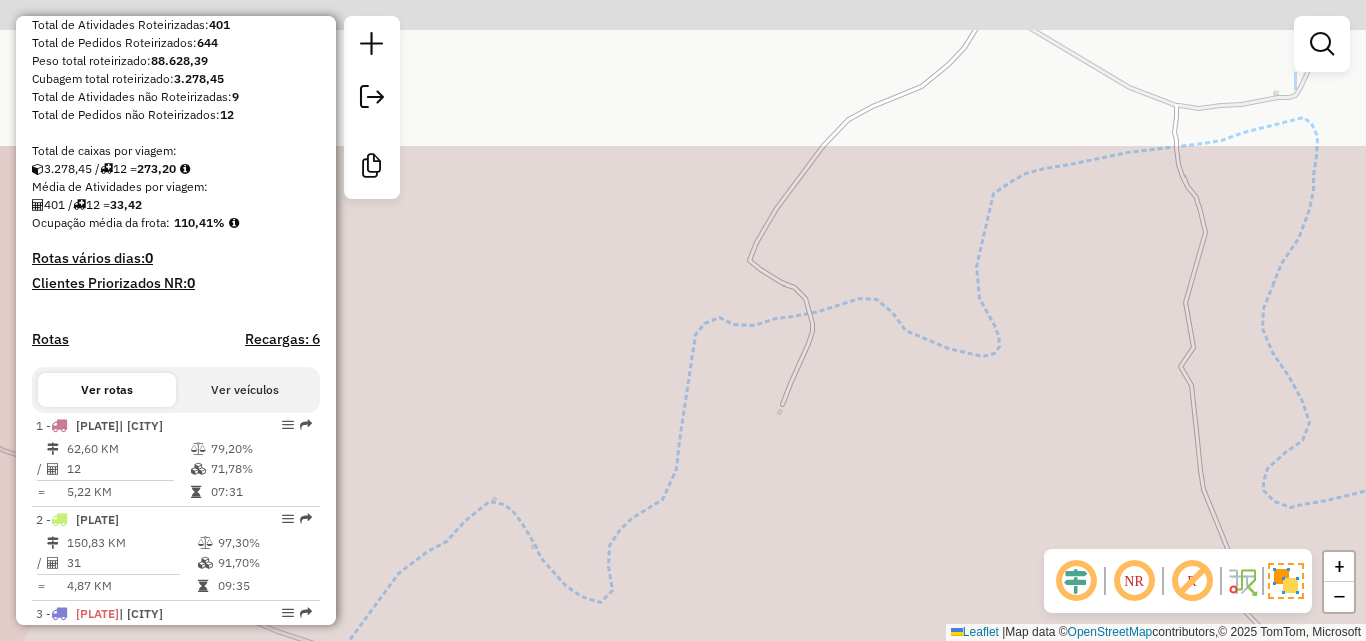 drag, startPoint x: 802, startPoint y: 100, endPoint x: 804, endPoint y: 353, distance: 253.0079 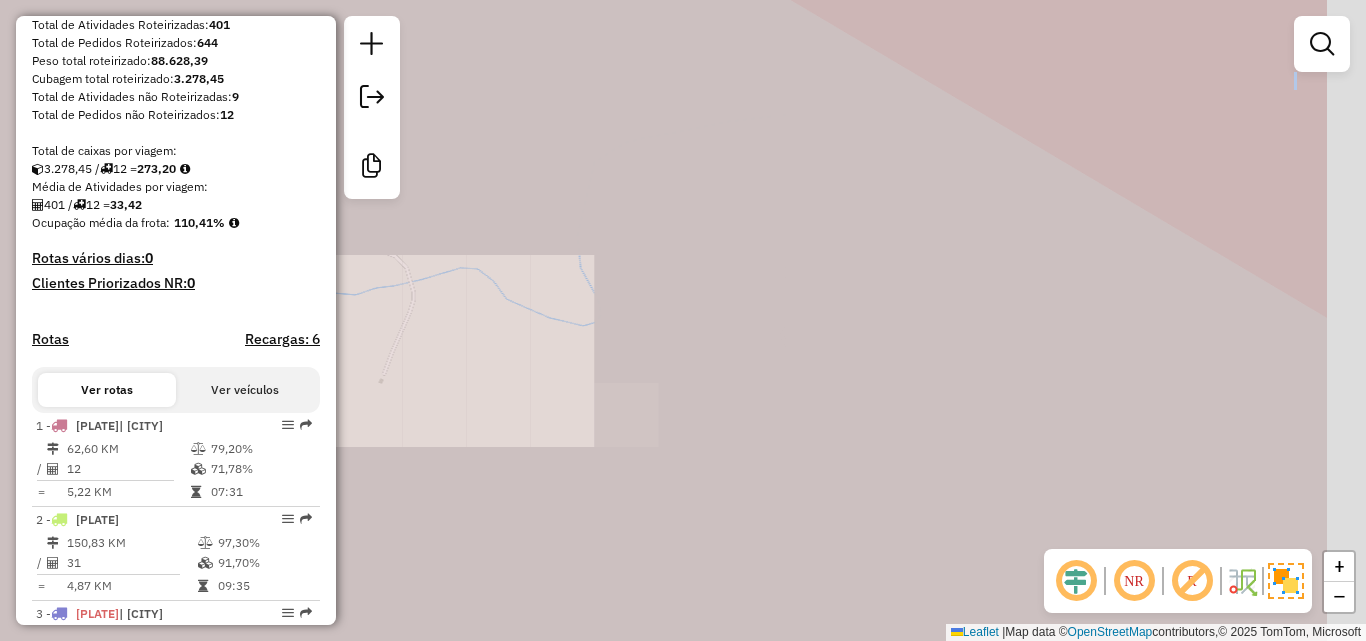 click on "Janela de atendimento Grade de atendimento Capacidade Transportadoras Veículos Cliente Pedidos  Rotas Selecione os dias de semana para filtrar as janelas de atendimento  Seg   Ter   Qua   Qui   Sex   Sáb   Dom  Informe o período da janela de atendimento: De: Até:  Filtrar exatamente a janela do cliente  Considerar janela de atendimento padrão  Selecione os dias de semana para filtrar as grades de atendimento  Seg   Ter   Qua   Qui   Sex   Sáb   Dom   Considerar clientes sem dia de atendimento cadastrado  Clientes fora do dia de atendimento selecionado Filtrar as atividades entre os valores definidos abaixo:  Peso mínimo:   Peso máximo:   Cubagem mínima:   Cubagem máxima:   De:   Até:  Filtrar as atividades entre o tempo de atendimento definido abaixo:  De:   Até:   Considerar capacidade total dos clientes não roteirizados Transportadora: Selecione um ou mais itens Tipo de veículo: Selecione um ou mais itens Veículo: Selecione um ou mais itens Motorista: Selecione um ou mais itens Nome: Rótulo:" 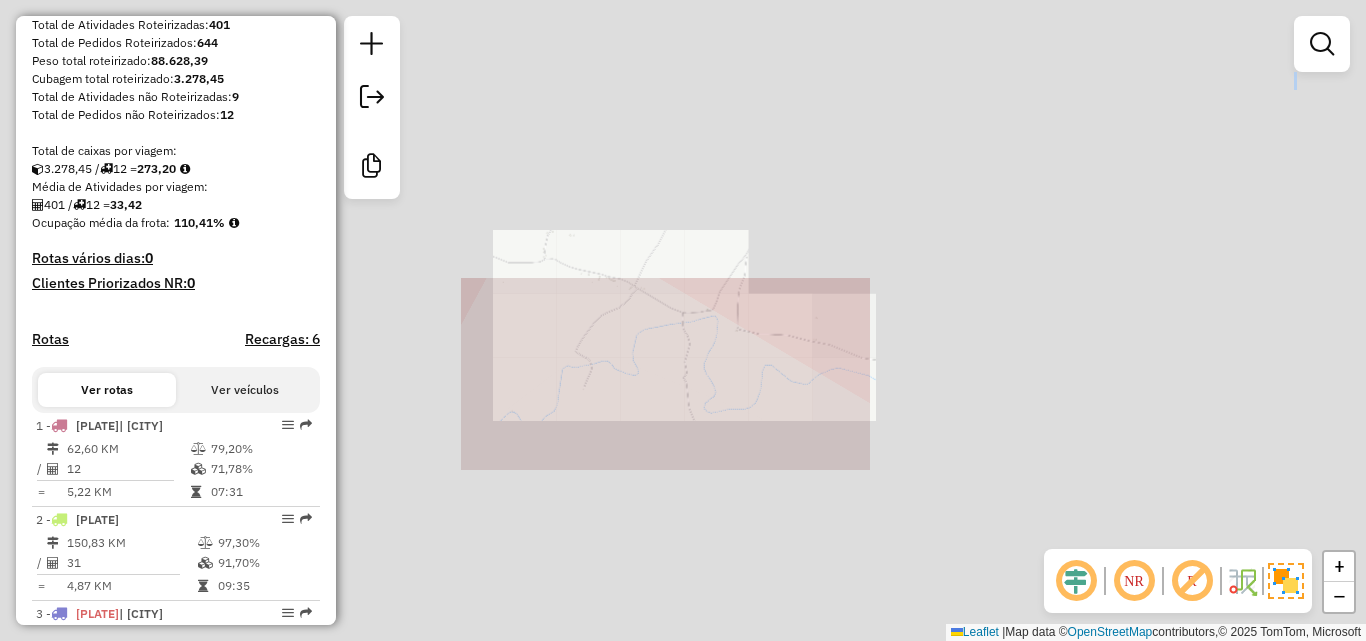 drag, startPoint x: 793, startPoint y: 457, endPoint x: 702, endPoint y: 406, distance: 104.316826 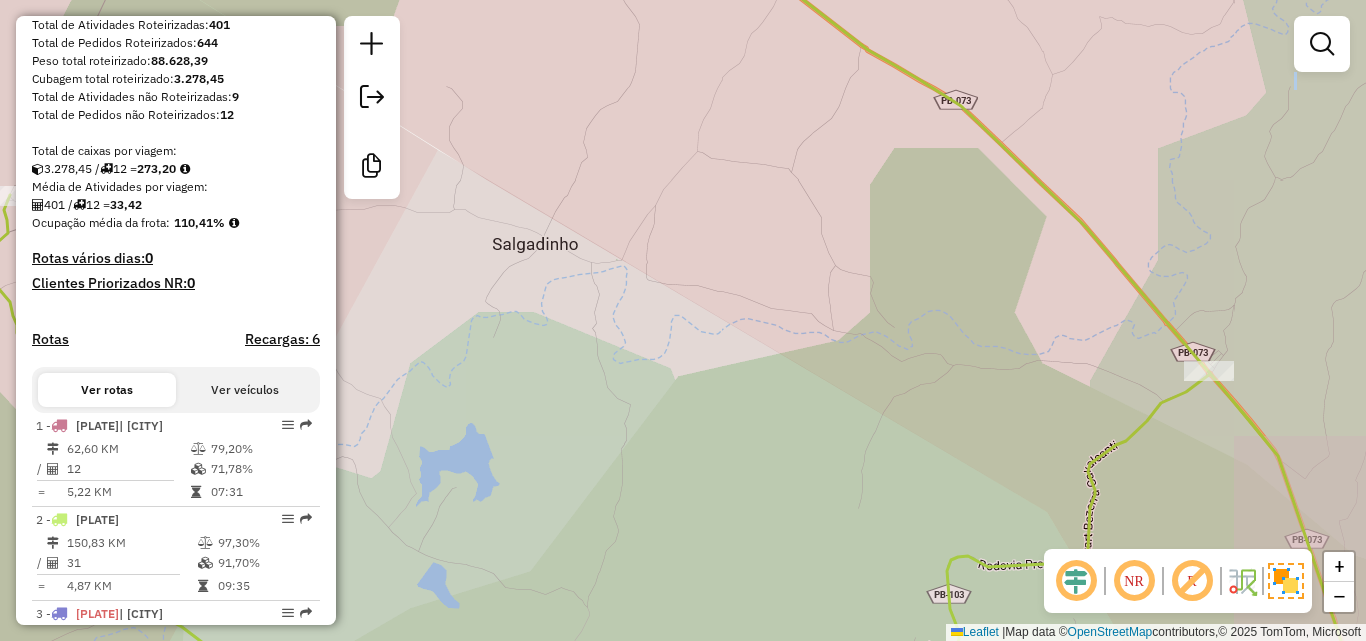 click on "Janela de atendimento Grade de atendimento Capacidade Transportadoras Veículos Cliente Pedidos  Rotas Selecione os dias de semana para filtrar as janelas de atendimento  Seg   Ter   Qua   Qui   Sex   Sáb   Dom  Informe o período da janela de atendimento: De: Até:  Filtrar exatamente a janela do cliente  Considerar janela de atendimento padrão  Selecione os dias de semana para filtrar as grades de atendimento  Seg   Ter   Qua   Qui   Sex   Sáb   Dom   Considerar clientes sem dia de atendimento cadastrado  Clientes fora do dia de atendimento selecionado Filtrar as atividades entre os valores definidos abaixo:  Peso mínimo:   Peso máximo:   Cubagem mínima:   Cubagem máxima:   De:   Até:  Filtrar as atividades entre o tempo de atendimento definido abaixo:  De:   Até:   Considerar capacidade total dos clientes não roteirizados Transportadora: Selecione um ou mais itens Tipo de veículo: Selecione um ou mais itens Veículo: Selecione um ou mais itens Motorista: Selecione um ou mais itens Nome: Rótulo:" 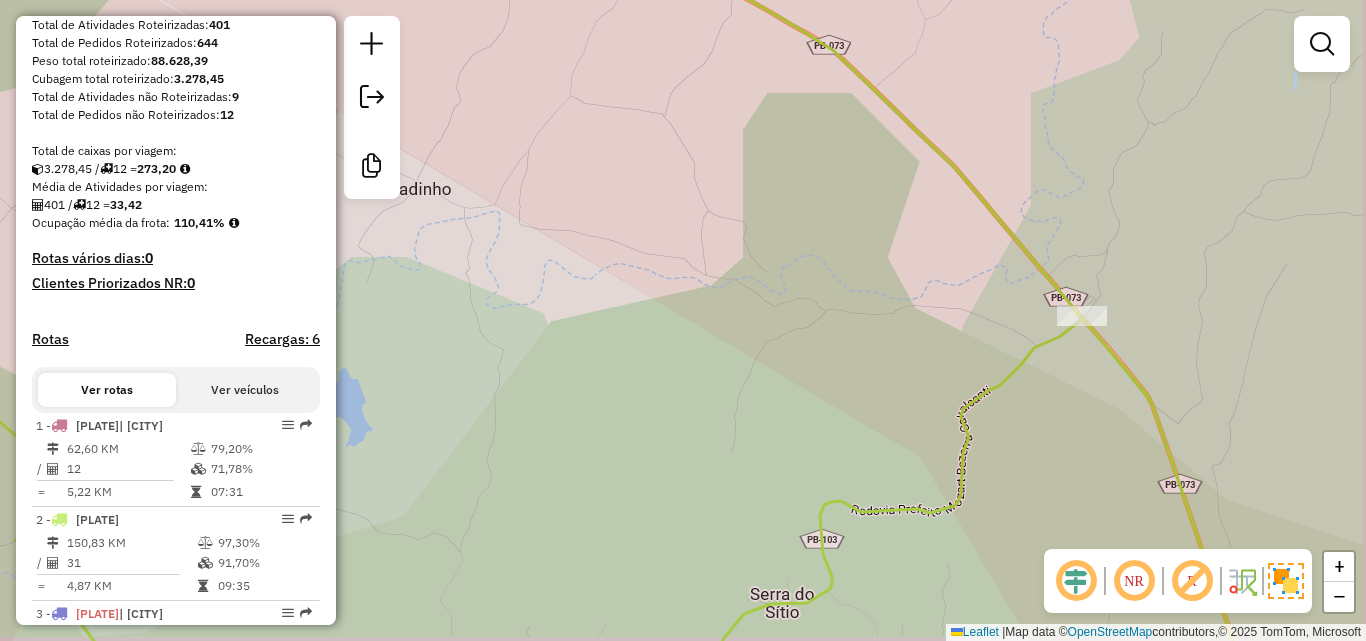 drag, startPoint x: 703, startPoint y: 363, endPoint x: 582, endPoint y: 256, distance: 161.52399 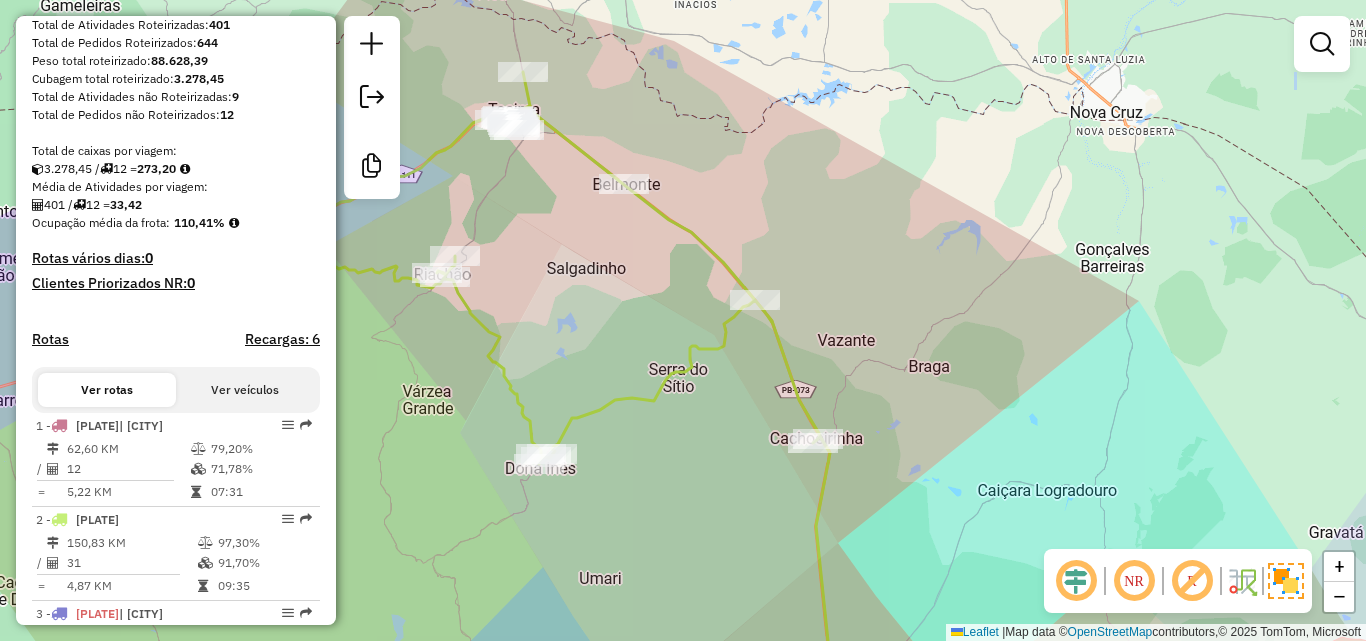 drag, startPoint x: 712, startPoint y: 486, endPoint x: 792, endPoint y: 325, distance: 179.78043 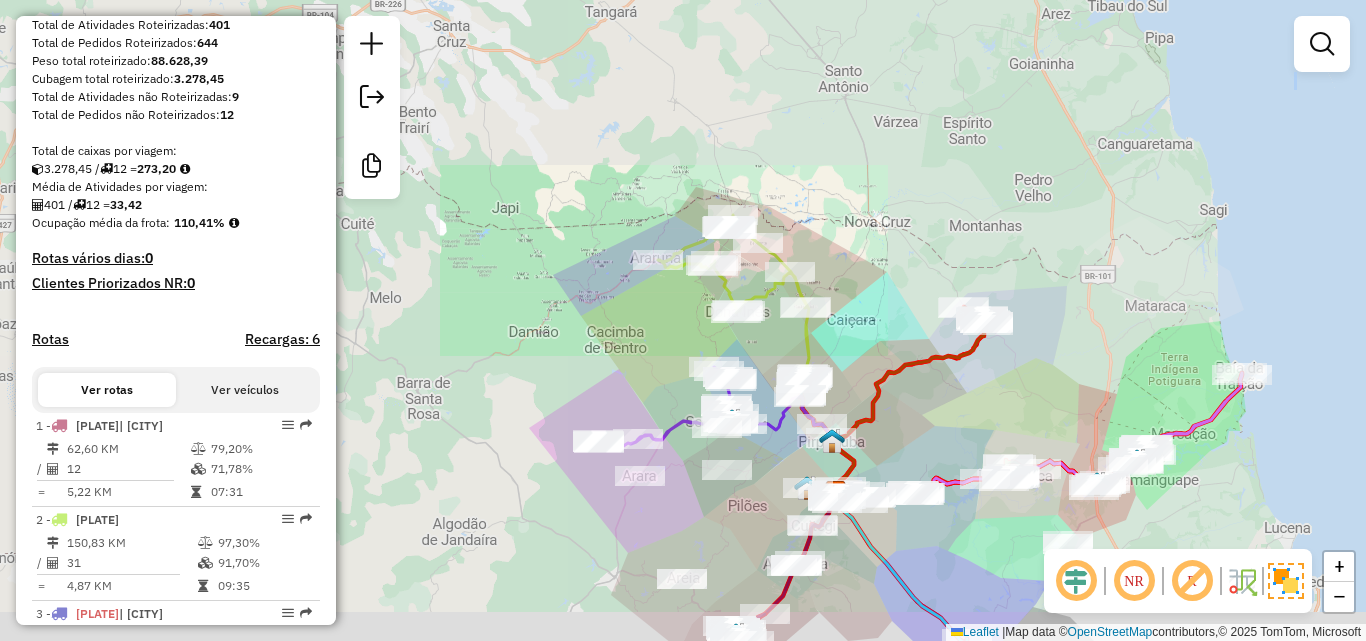 drag, startPoint x: 801, startPoint y: 425, endPoint x: 758, endPoint y: 342, distance: 93.47727 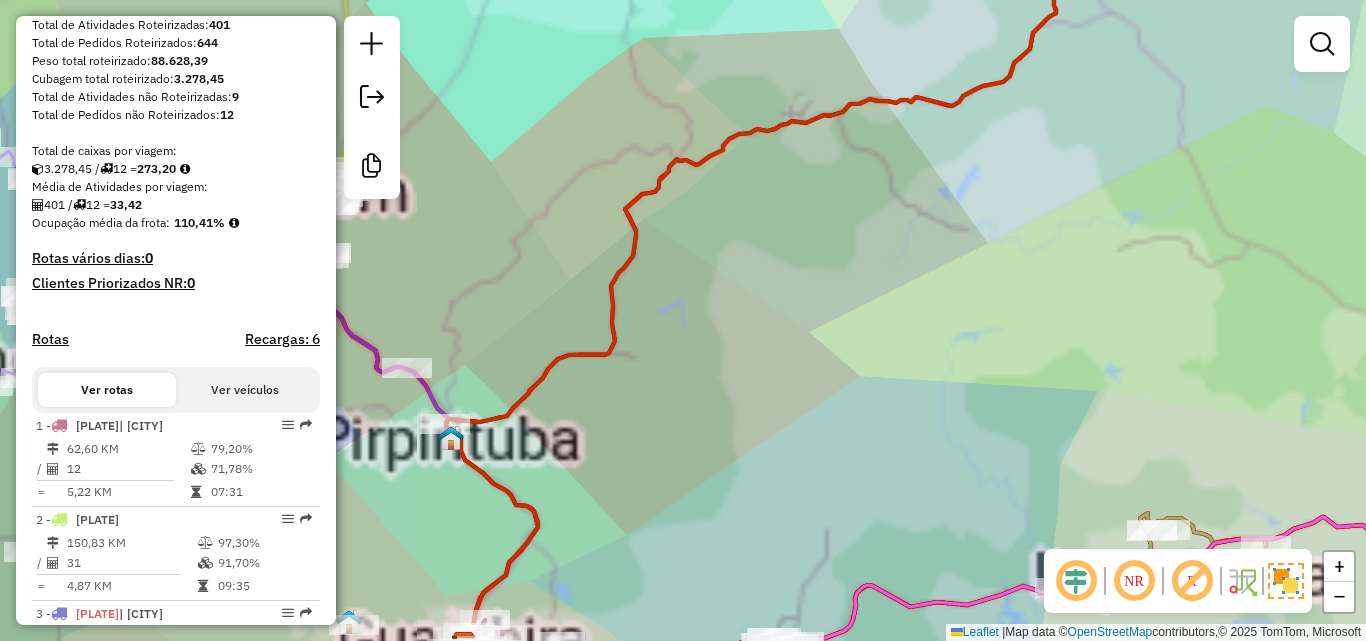 drag, startPoint x: 857, startPoint y: 421, endPoint x: 958, endPoint y: 352, distance: 122.31925 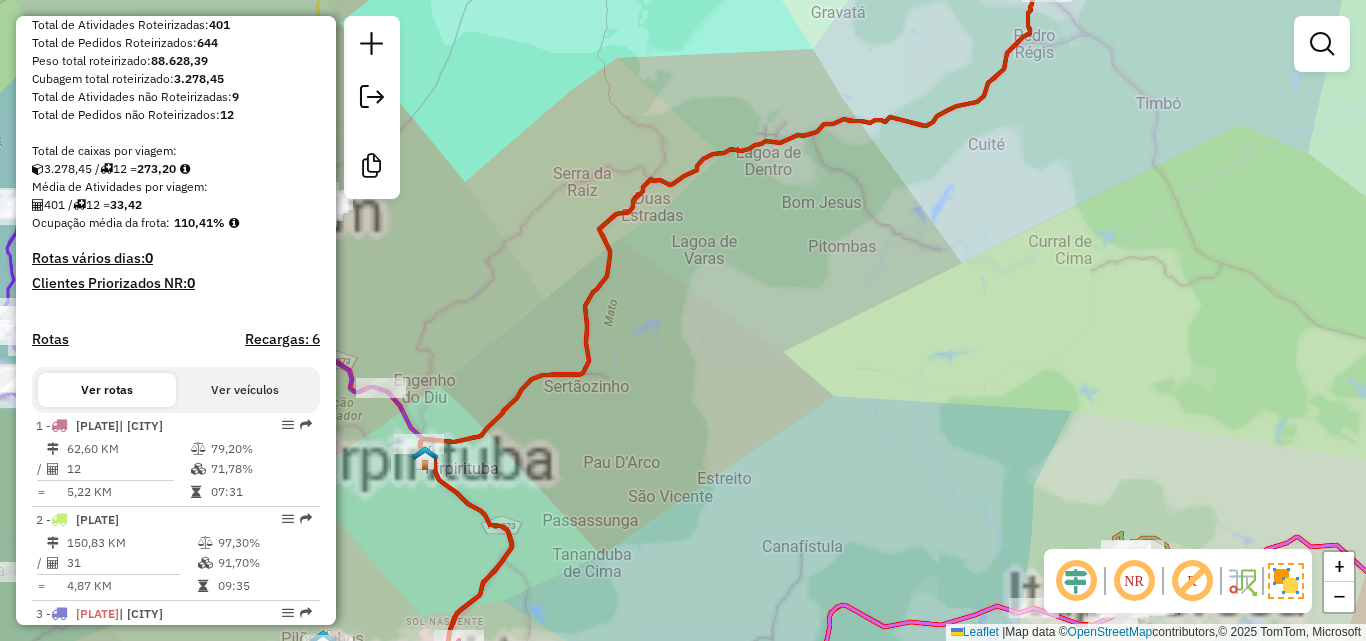 drag, startPoint x: 958, startPoint y: 352, endPoint x: 852, endPoint y: 358, distance: 106.16968 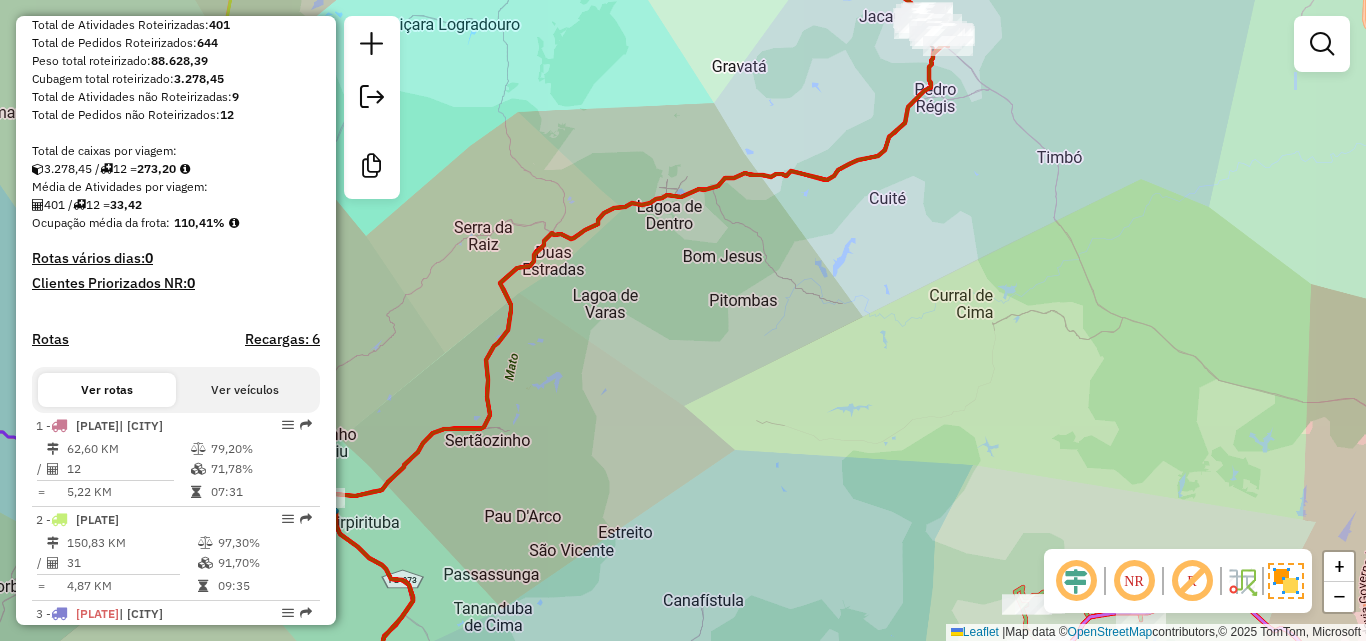 click on "Janela de atendimento Grade de atendimento Capacidade Transportadoras Veículos Cliente Pedidos  Rotas Selecione os dias de semana para filtrar as janelas de atendimento  Seg   Ter   Qua   Qui   Sex   Sáb   Dom  Informe o período da janela de atendimento: De: Até:  Filtrar exatamente a janela do cliente  Considerar janela de atendimento padrão  Selecione os dias de semana para filtrar as grades de atendimento  Seg   Ter   Qua   Qui   Sex   Sáb   Dom   Considerar clientes sem dia de atendimento cadastrado  Clientes fora do dia de atendimento selecionado Filtrar as atividades entre os valores definidos abaixo:  Peso mínimo:   Peso máximo:   Cubagem mínima:   Cubagem máxima:   De:   Até:  Filtrar as atividades entre o tempo de atendimento definido abaixo:  De:   Até:   Considerar capacidade total dos clientes não roteirizados Transportadora: Selecione um ou mais itens Tipo de veículo: Selecione um ou mais itens Veículo: Selecione um ou mais itens Motorista: Selecione um ou mais itens Nome: Rótulo:" 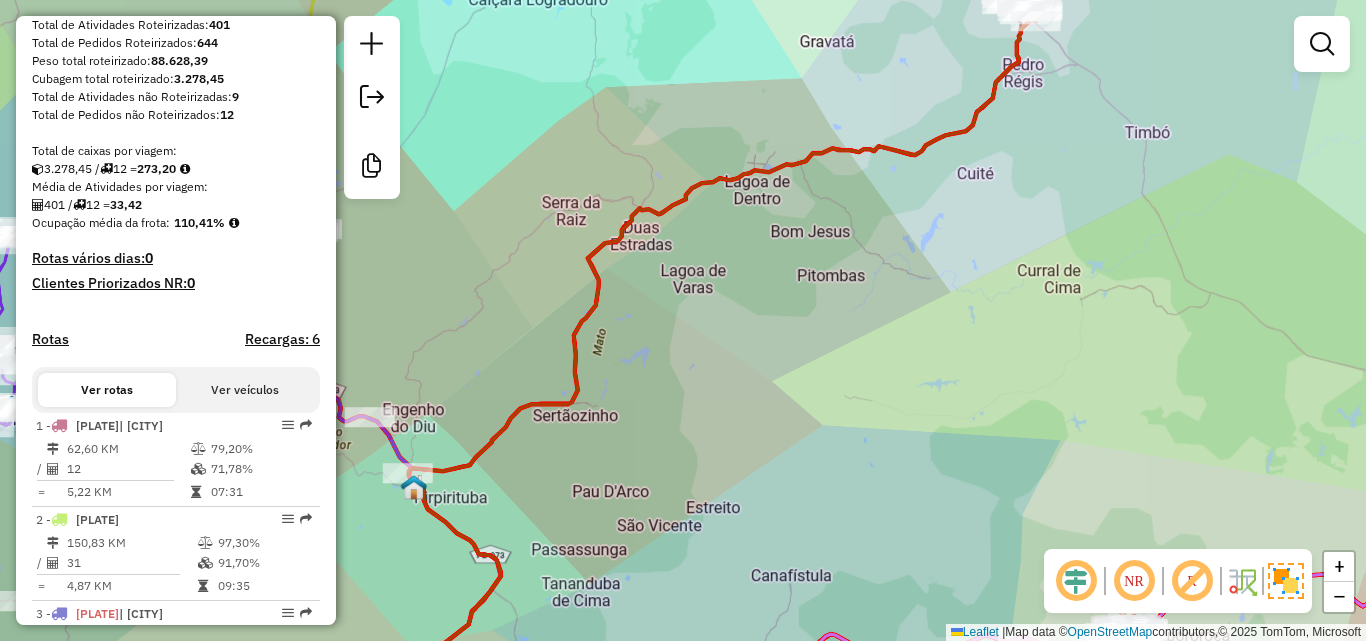 drag, startPoint x: 971, startPoint y: 338, endPoint x: 947, endPoint y: 380, distance: 48.373547 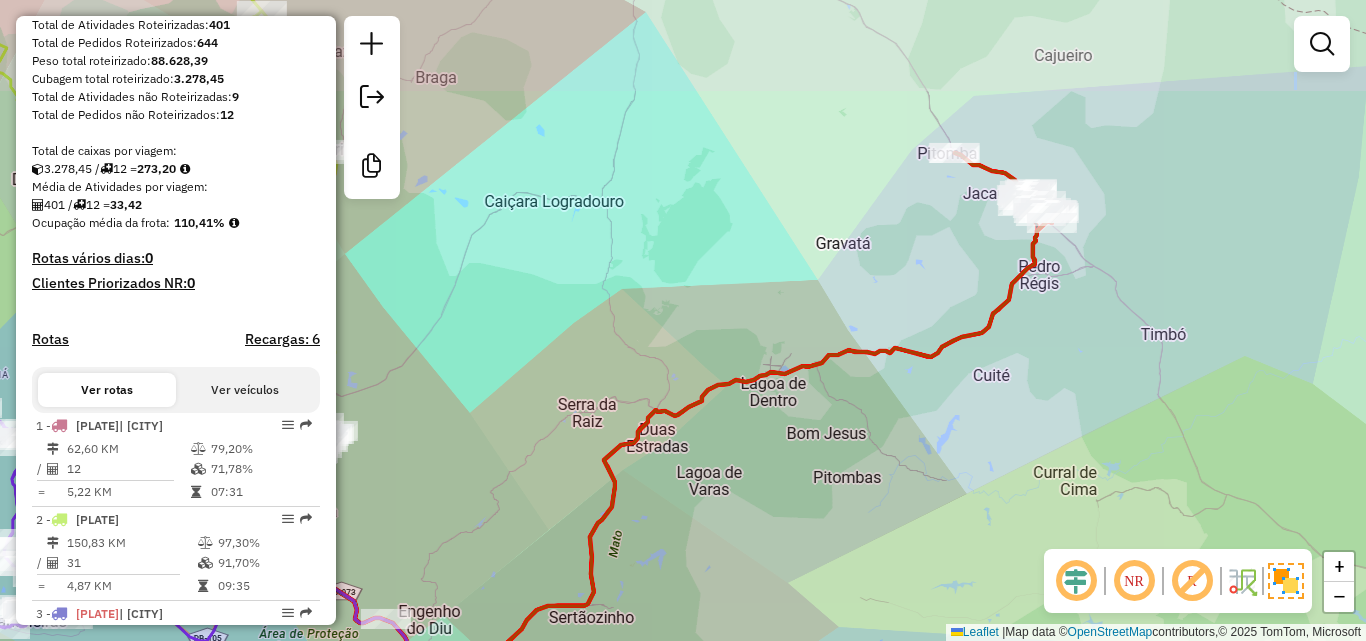 drag, startPoint x: 895, startPoint y: 367, endPoint x: 856, endPoint y: 288, distance: 88.10221 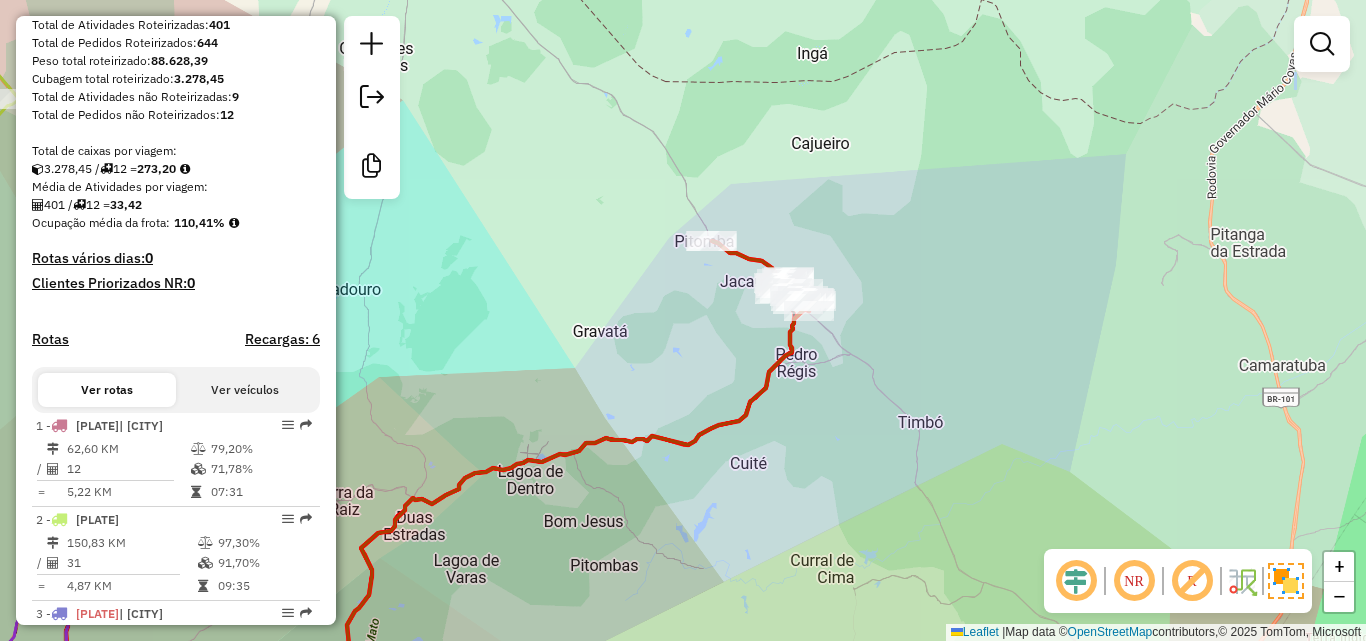 drag, startPoint x: 939, startPoint y: 237, endPoint x: 956, endPoint y: 293, distance: 58.5235 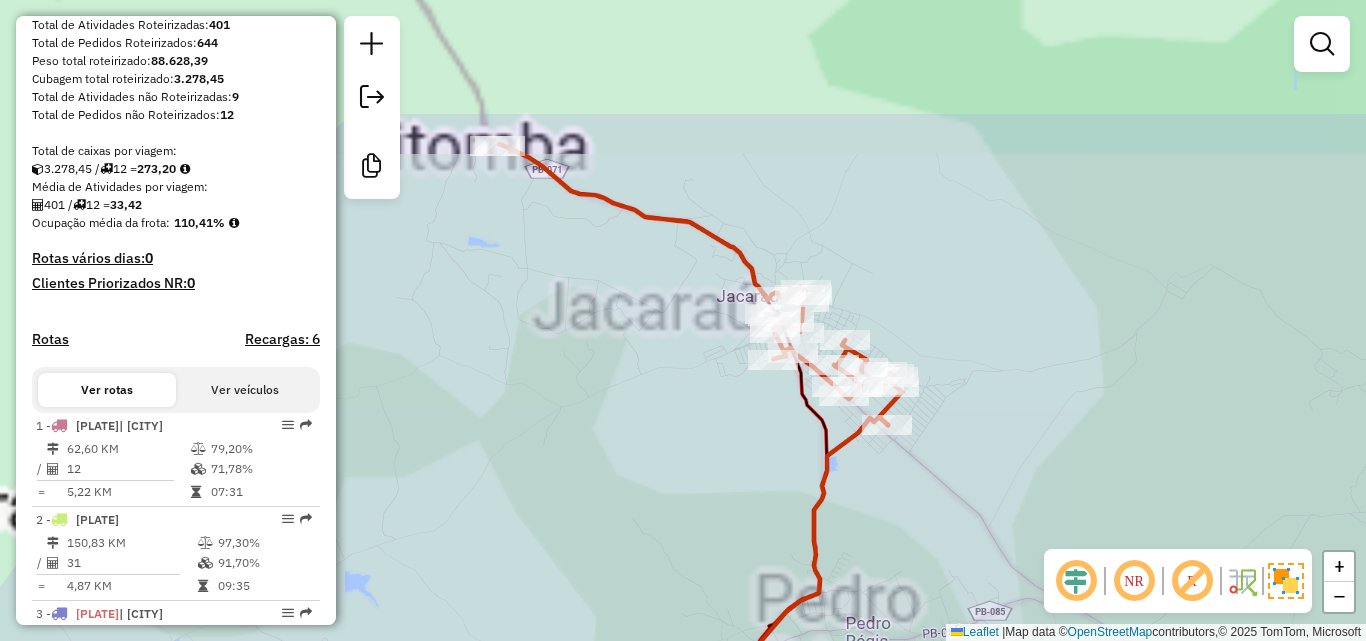 drag, startPoint x: 706, startPoint y: 286, endPoint x: 828, endPoint y: 460, distance: 212.50882 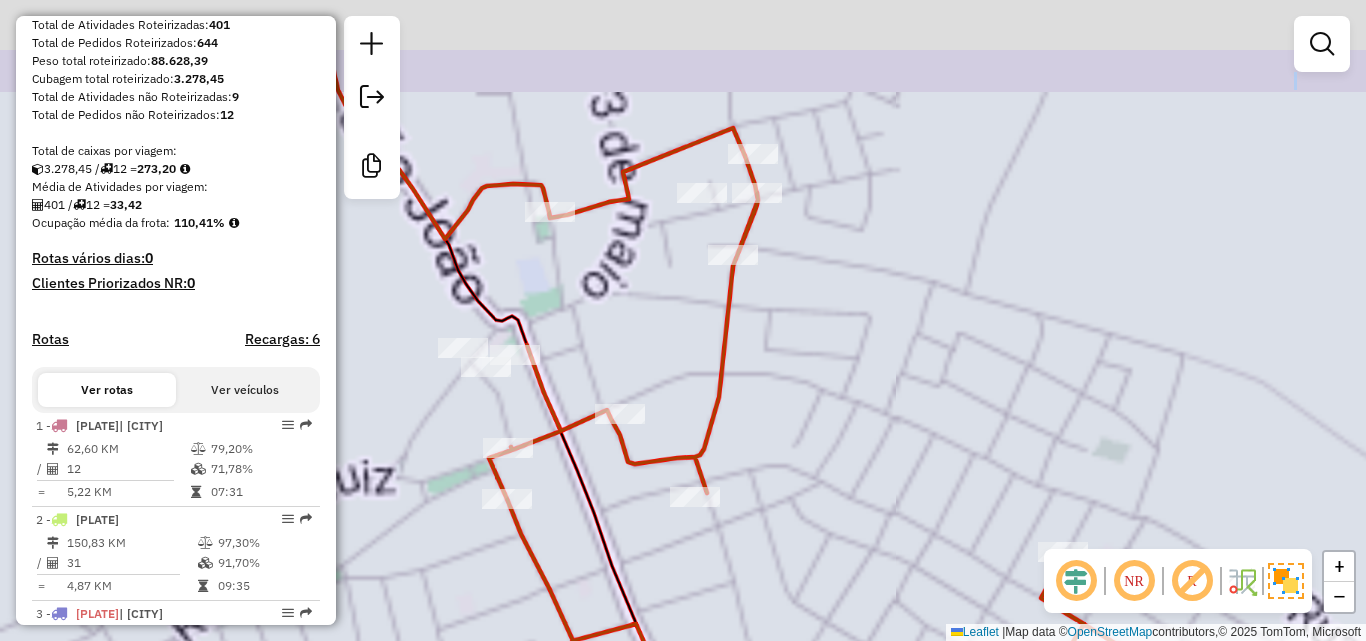 drag, startPoint x: 903, startPoint y: 414, endPoint x: 965, endPoint y: 484, distance: 93.50936 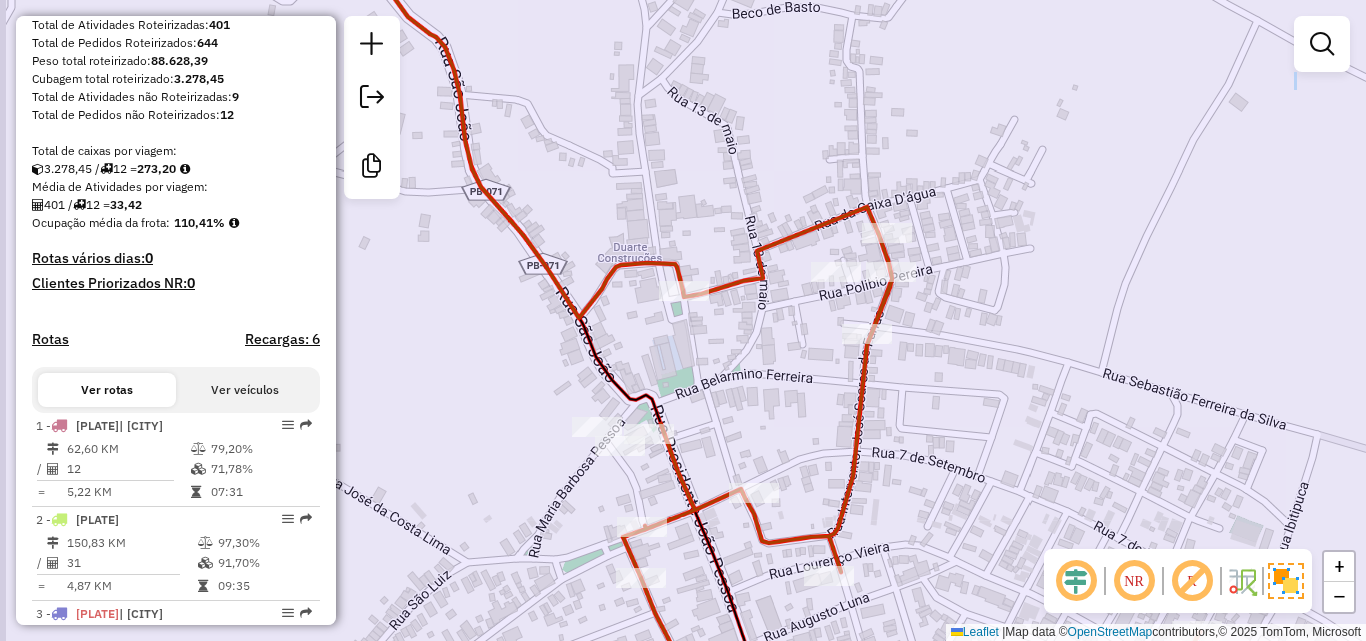 drag, startPoint x: 667, startPoint y: 358, endPoint x: 758, endPoint y: 365, distance: 91.26884 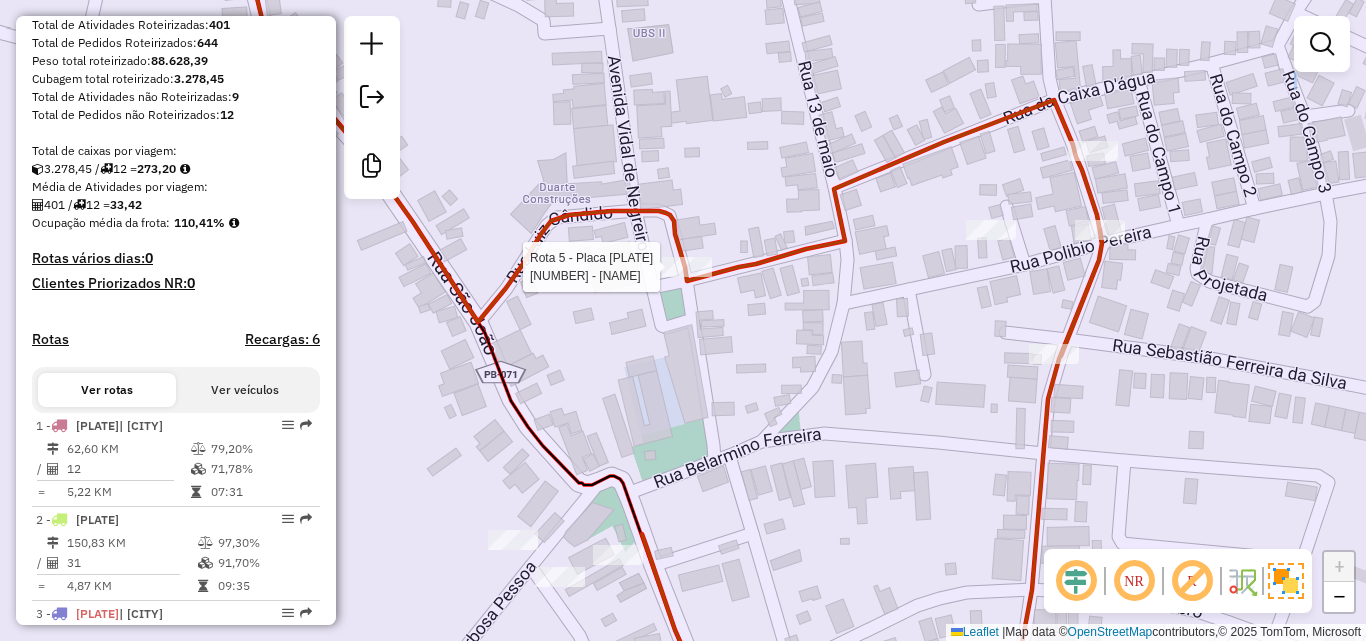 select on "**********" 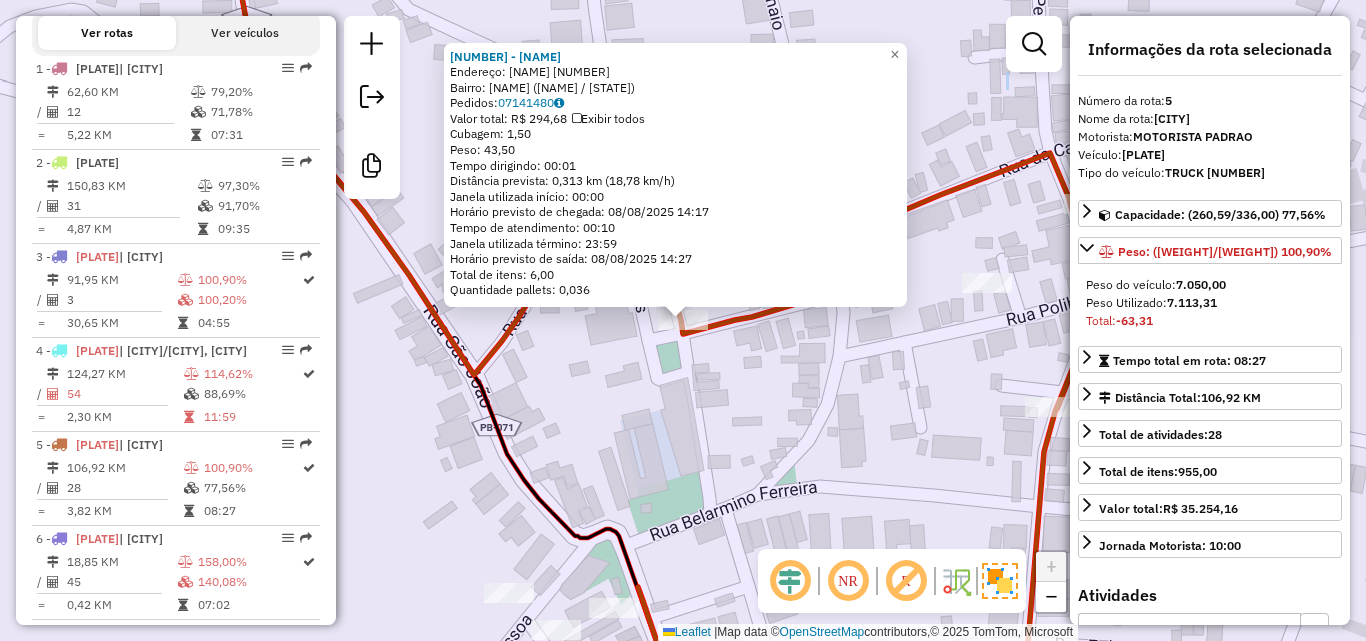 scroll, scrollTop: 1158, scrollLeft: 0, axis: vertical 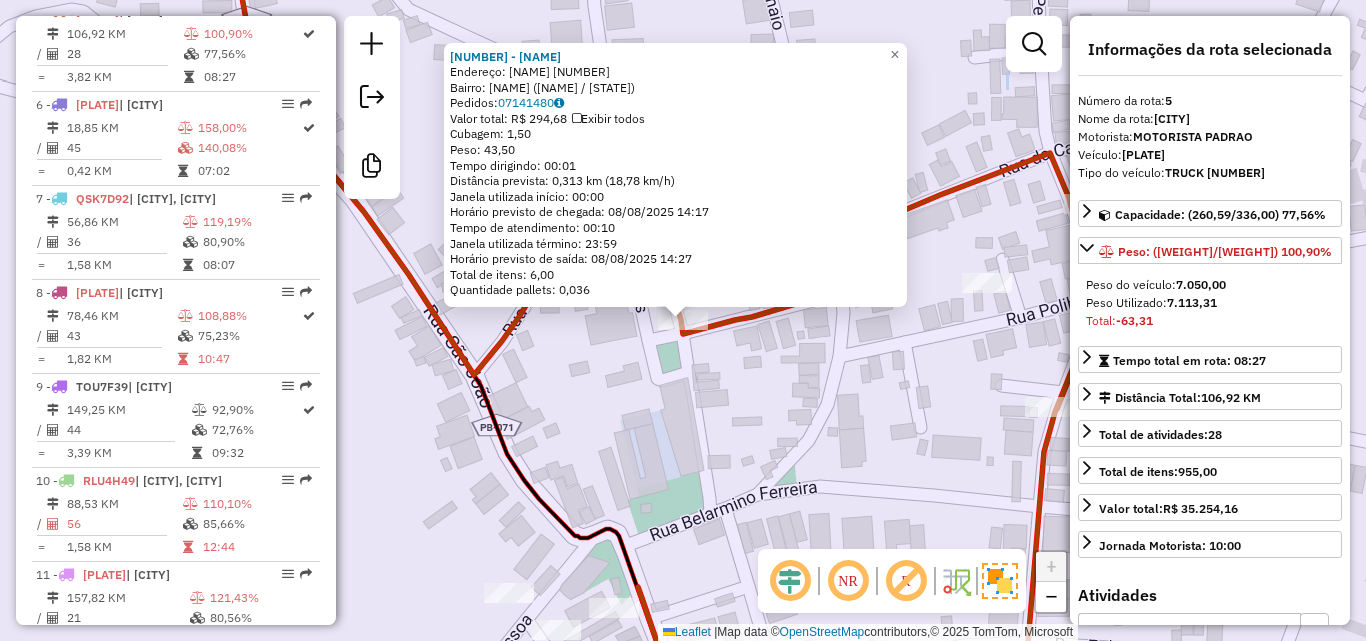 click on "[NUMBER] - MERC SANTA RITA Endereço: VIDAL DE NEGREIROS [NUMBER] Bairro: CENTRO ([CITY] / [STATE]) Pedidos: [ORDER_ID] Valor total: R$ [PRICE] Exibir todos Cubagem: [CUBAGE] Peso: [WEIGHT] Tempo dirigindo: 00:01 Distância prevista: 0,313 km (18,78 km/h) Janela utilizada início: 00:00 Horário previsto de chegada: 08/08/2025 14:17 Tempo de atendimento: 00:10 Janela utilizada término: 23:59 Horário previsto de saída: 08/08/2025 14:27 Total de itens: 6,00 Quantidade pallets: 0,036 × Janela de atendimento Grade de atendimento Capacidade Transportadoras Veículos Cliente Pedidos Rotas Selecione os dias de semana para filtrar as janelas de atendimento Seg Ter Qua Qui Sex Sáb Dom Informe o período da janela de atendimento: De: Até: Filtrar exatamente a janela do cliente Considerar janela de atendimento padrão Selecione os dias de semana para filtrar as grades de atendimento Seg Ter Qua Qui Sex Sáb Dom Considerar clientes sem dia de atendimento cadastrado De: De:" 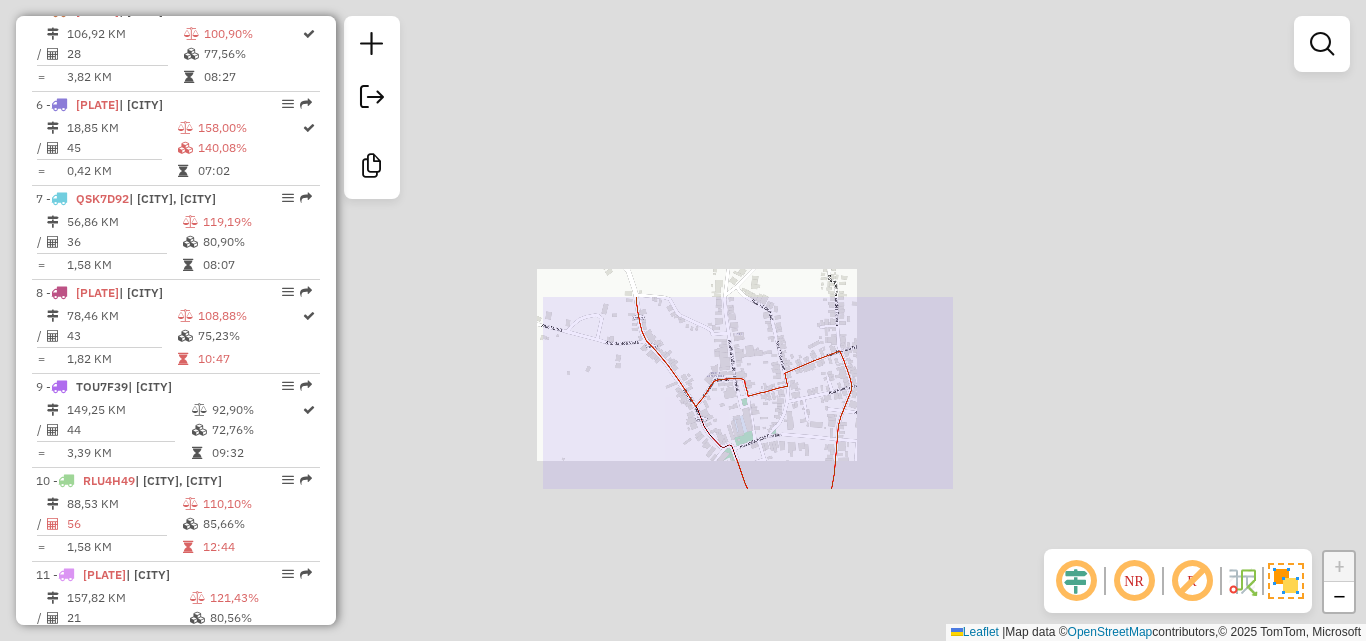 drag, startPoint x: 782, startPoint y: 420, endPoint x: 544, endPoint y: 377, distance: 241.85326 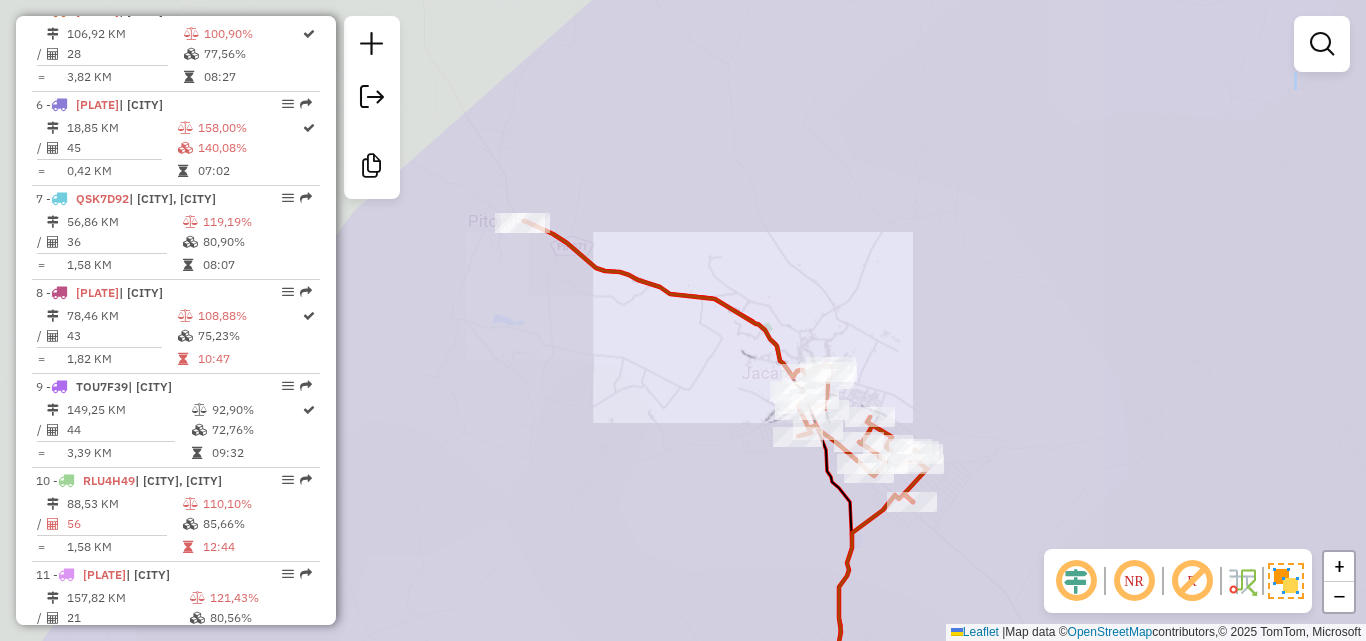 drag, startPoint x: 1064, startPoint y: 418, endPoint x: 690, endPoint y: 338, distance: 382.46045 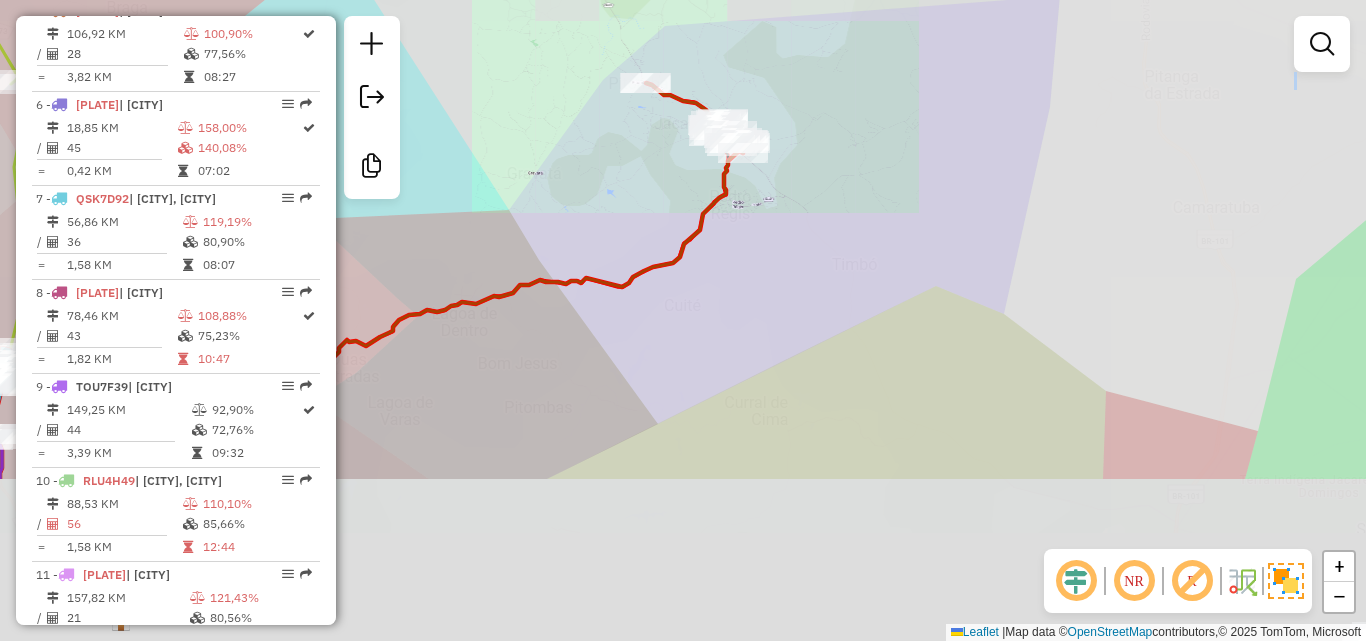 drag, startPoint x: 839, startPoint y: 368, endPoint x: 840, endPoint y: 247, distance: 121.004135 